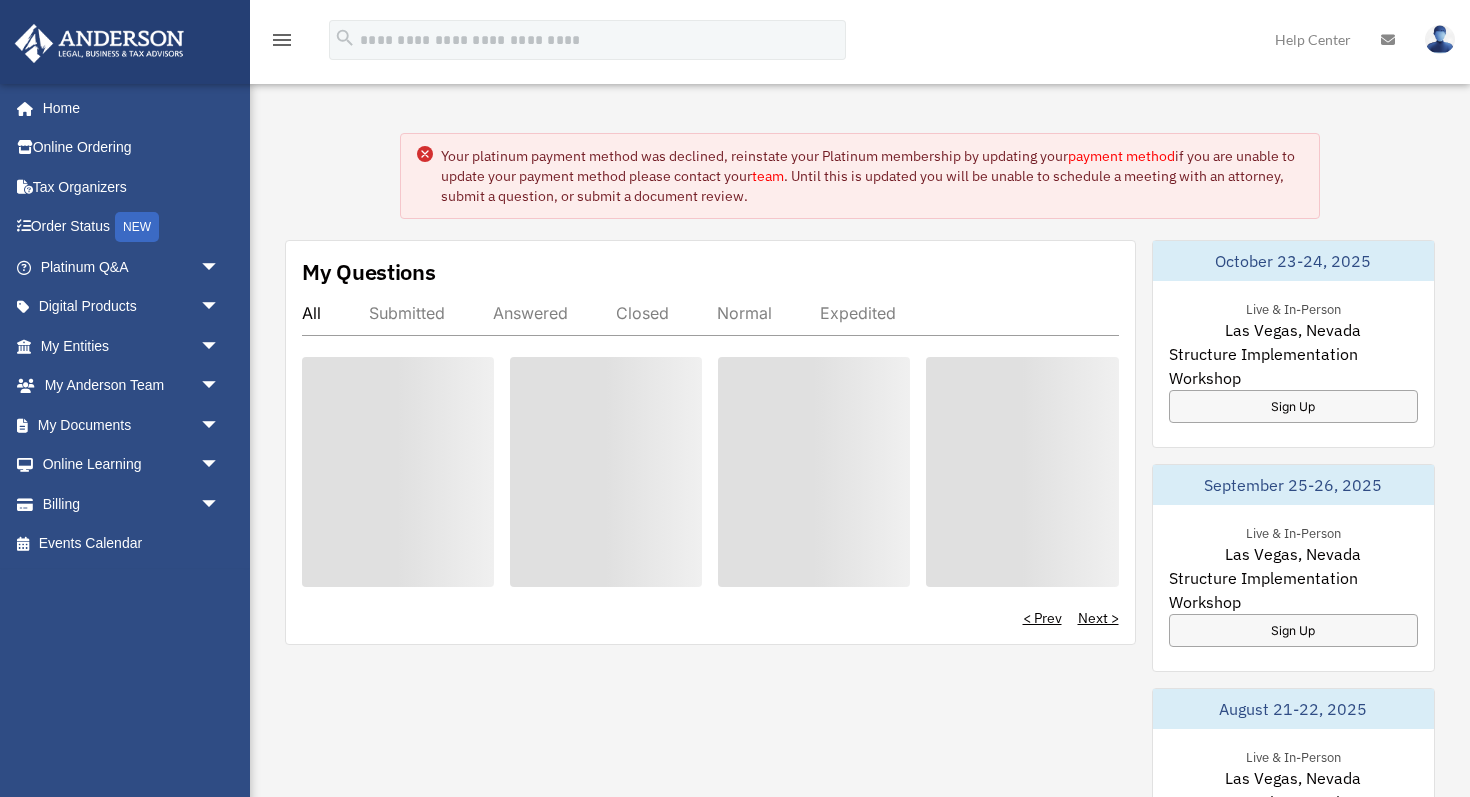 scroll, scrollTop: 0, scrollLeft: 0, axis: both 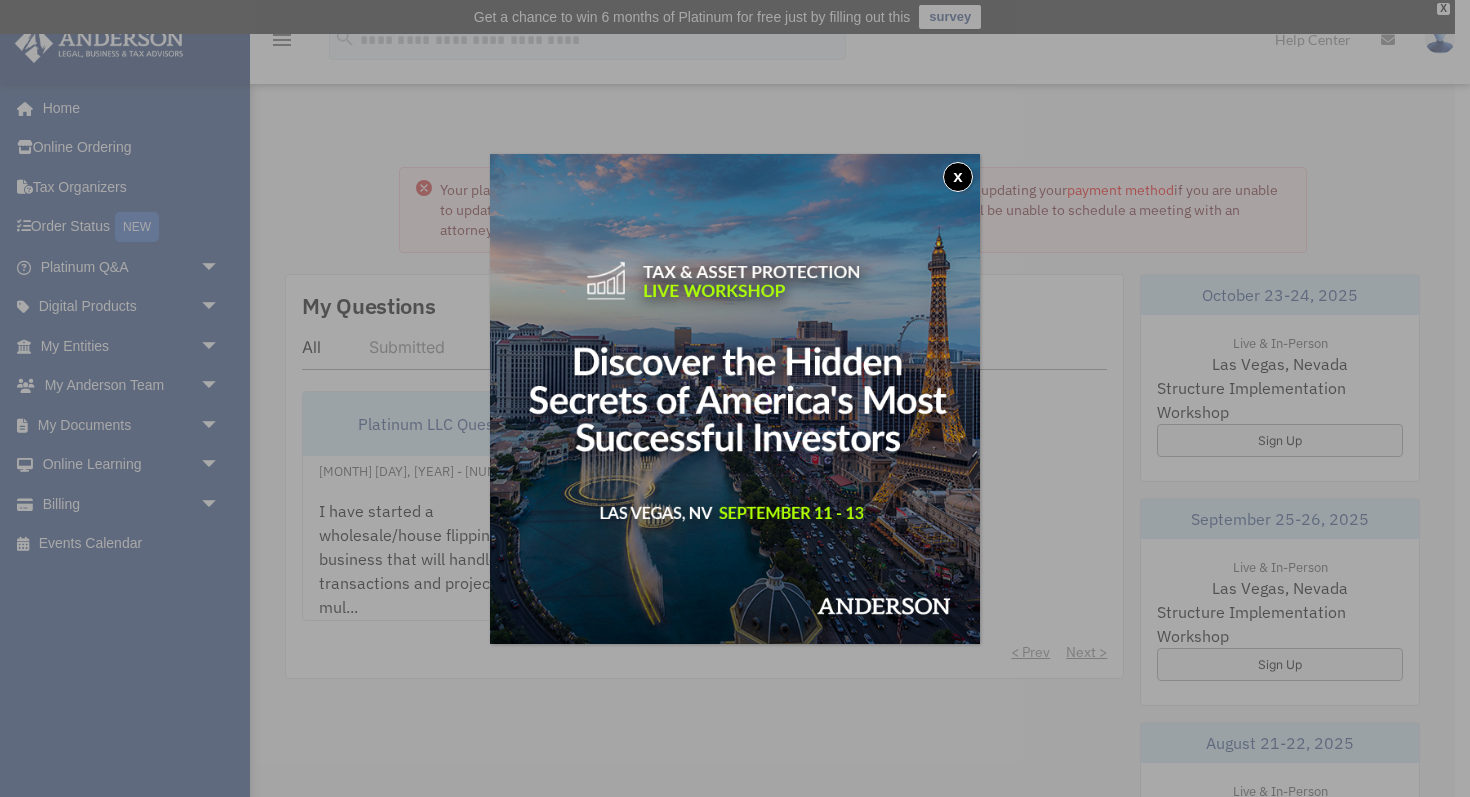 click on "x" at bounding box center (958, 177) 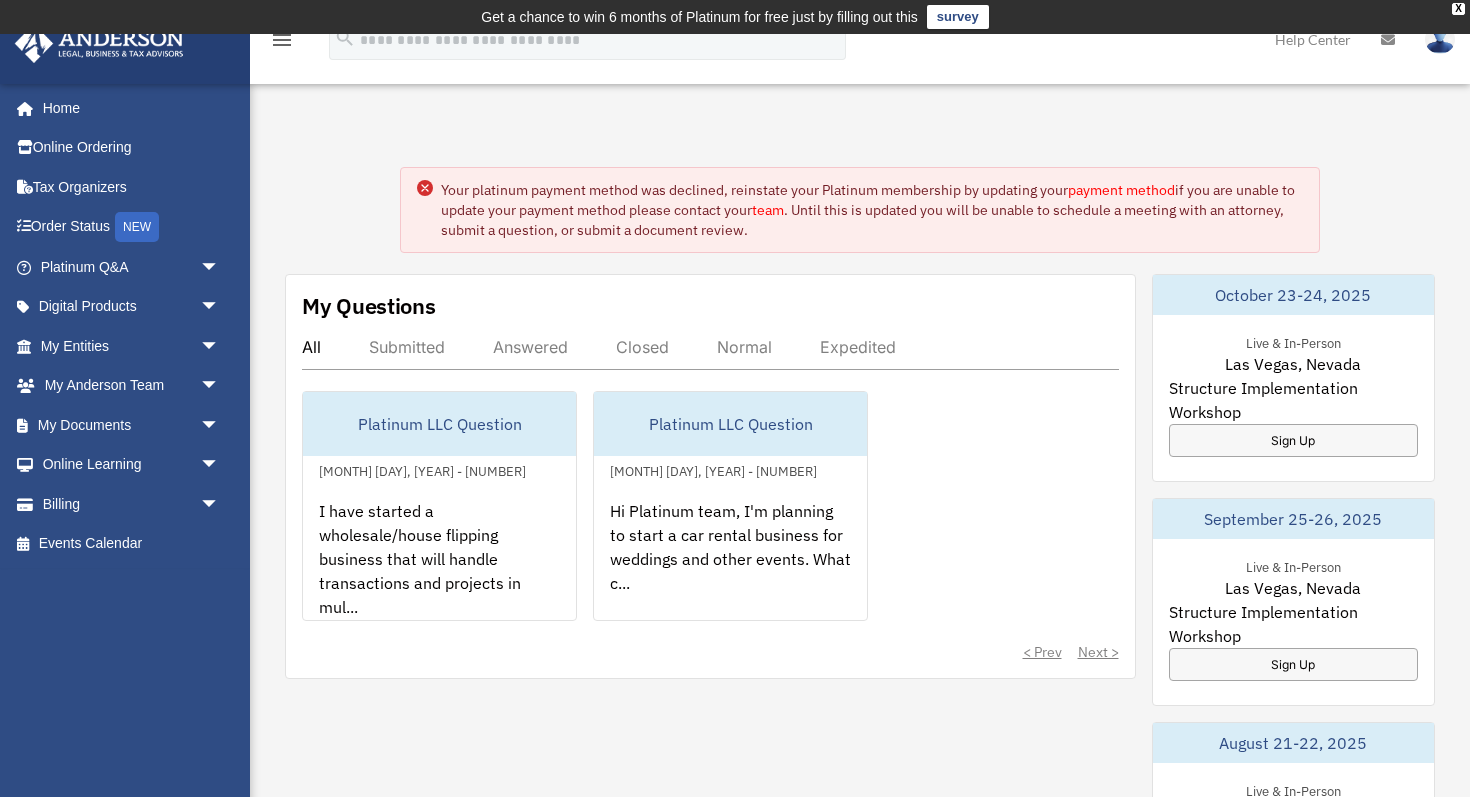 click on "payment method" at bounding box center (1121, 190) 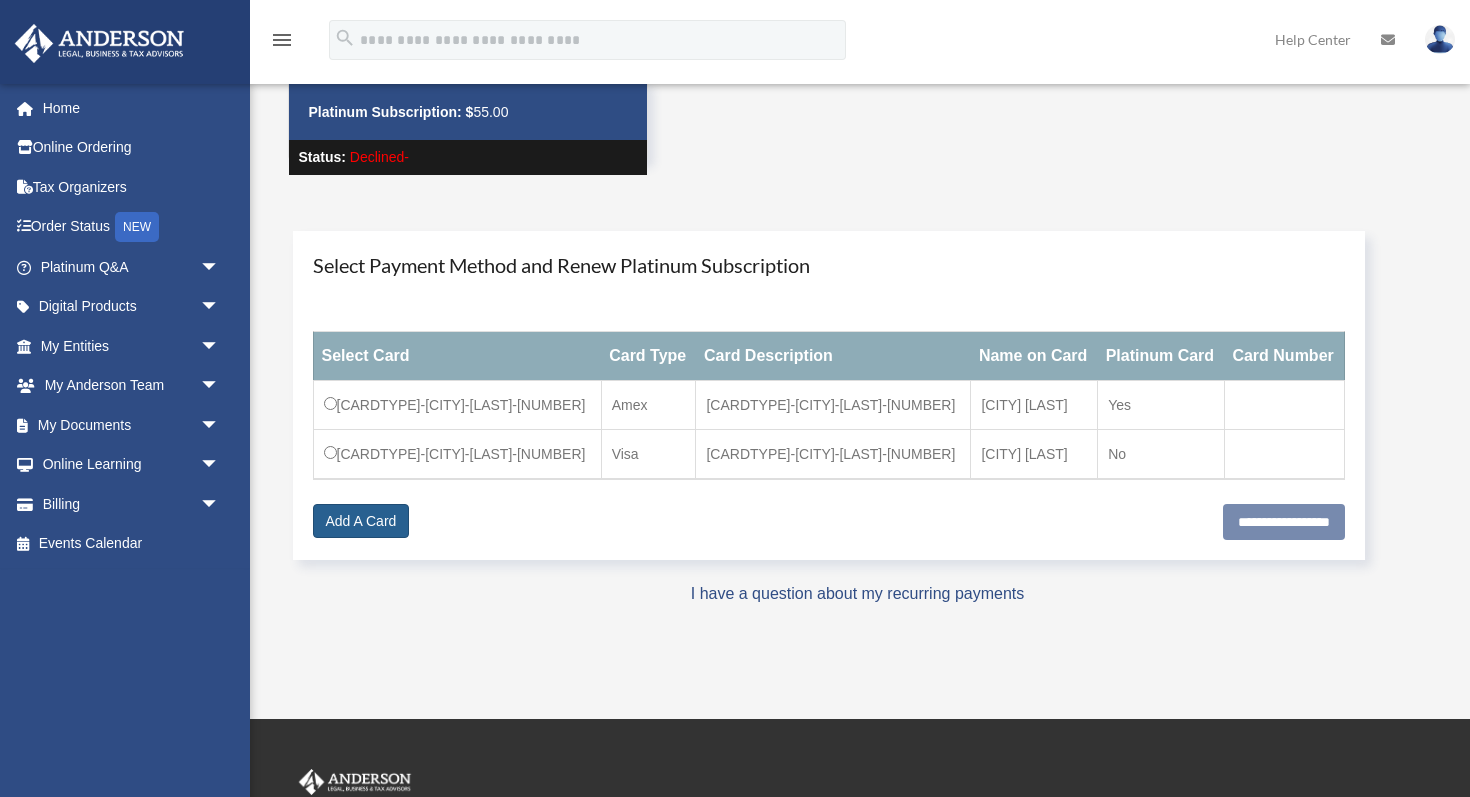 scroll, scrollTop: 0, scrollLeft: 0, axis: both 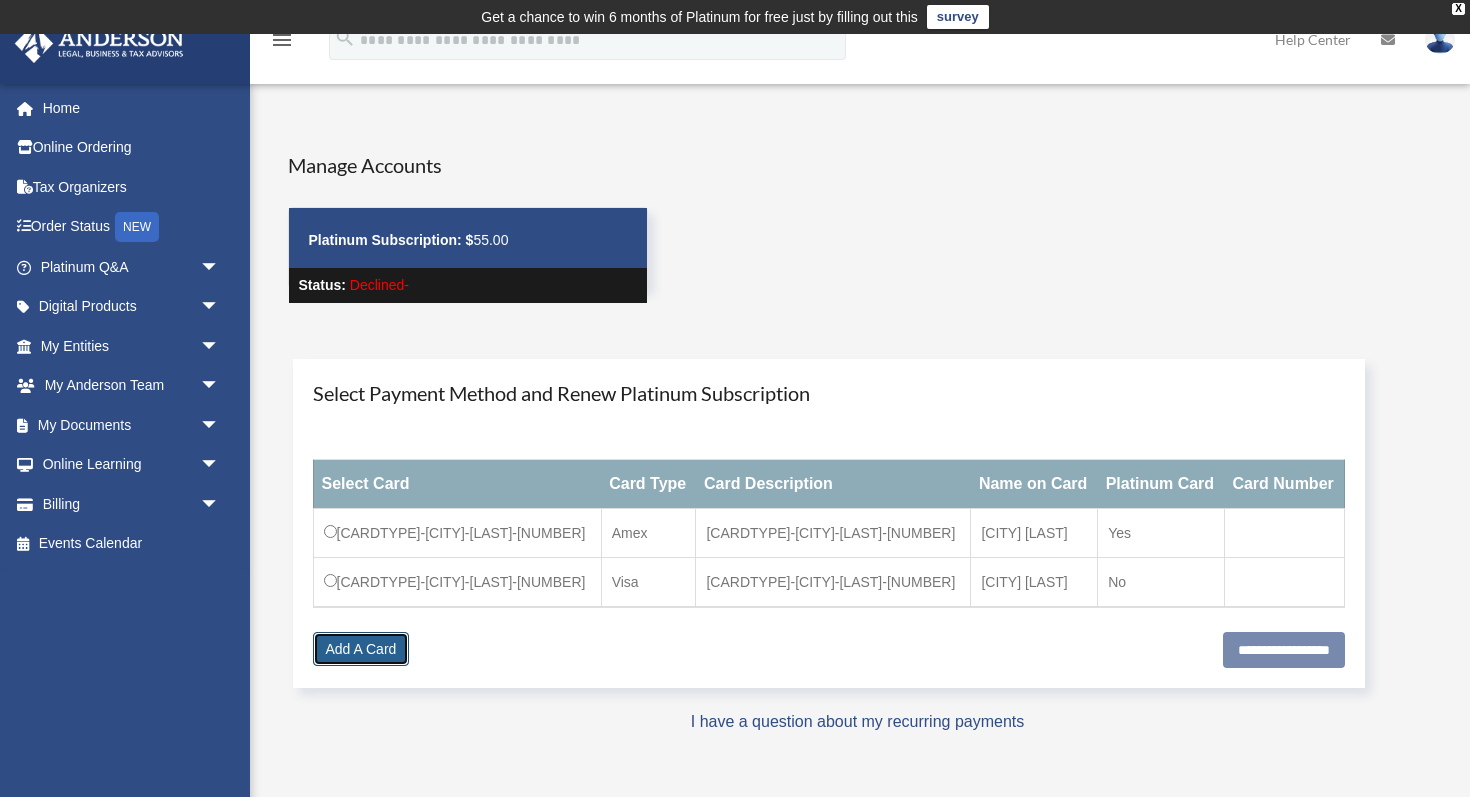 click on "Add A Card" at bounding box center (361, 649) 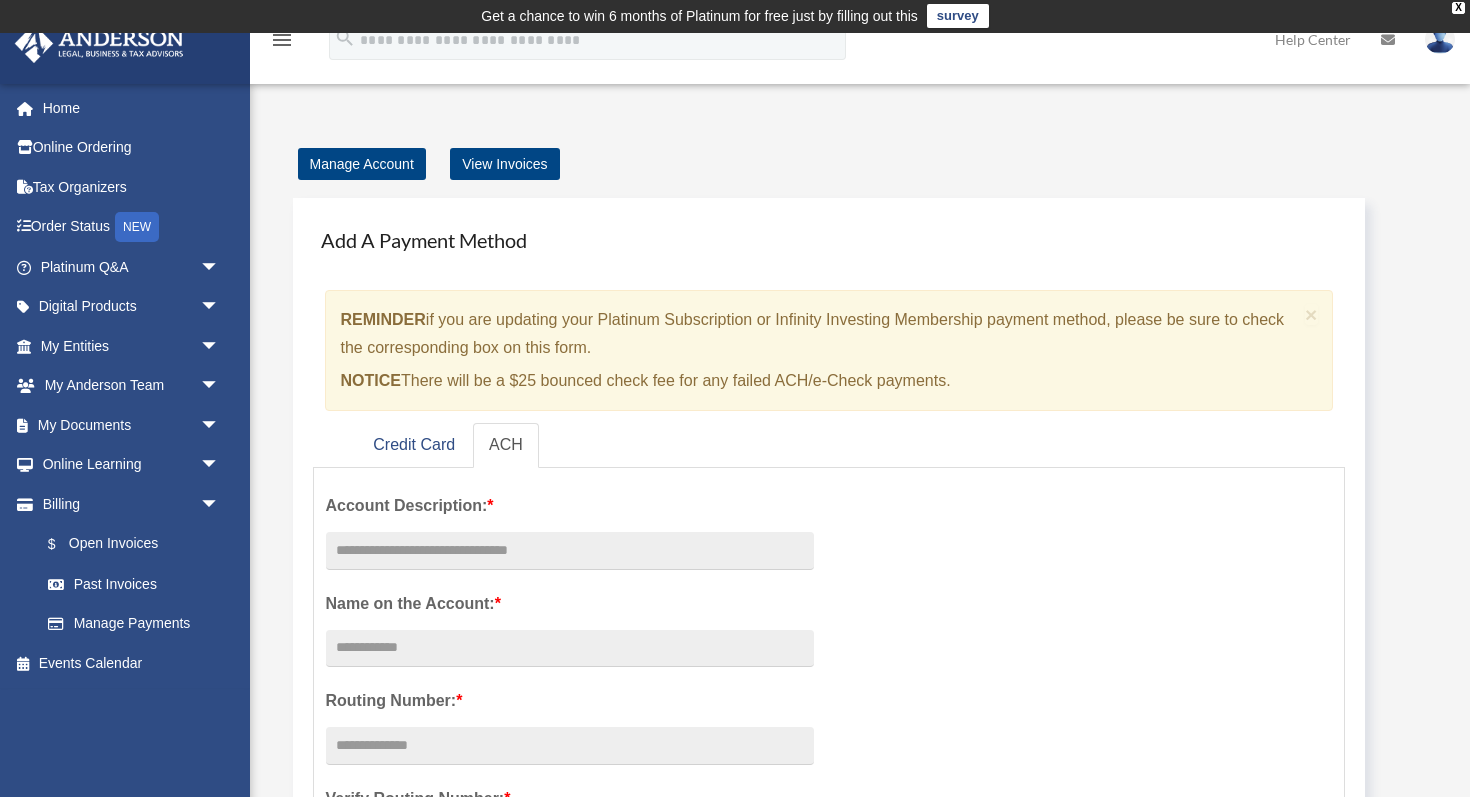 scroll, scrollTop: 32, scrollLeft: 0, axis: vertical 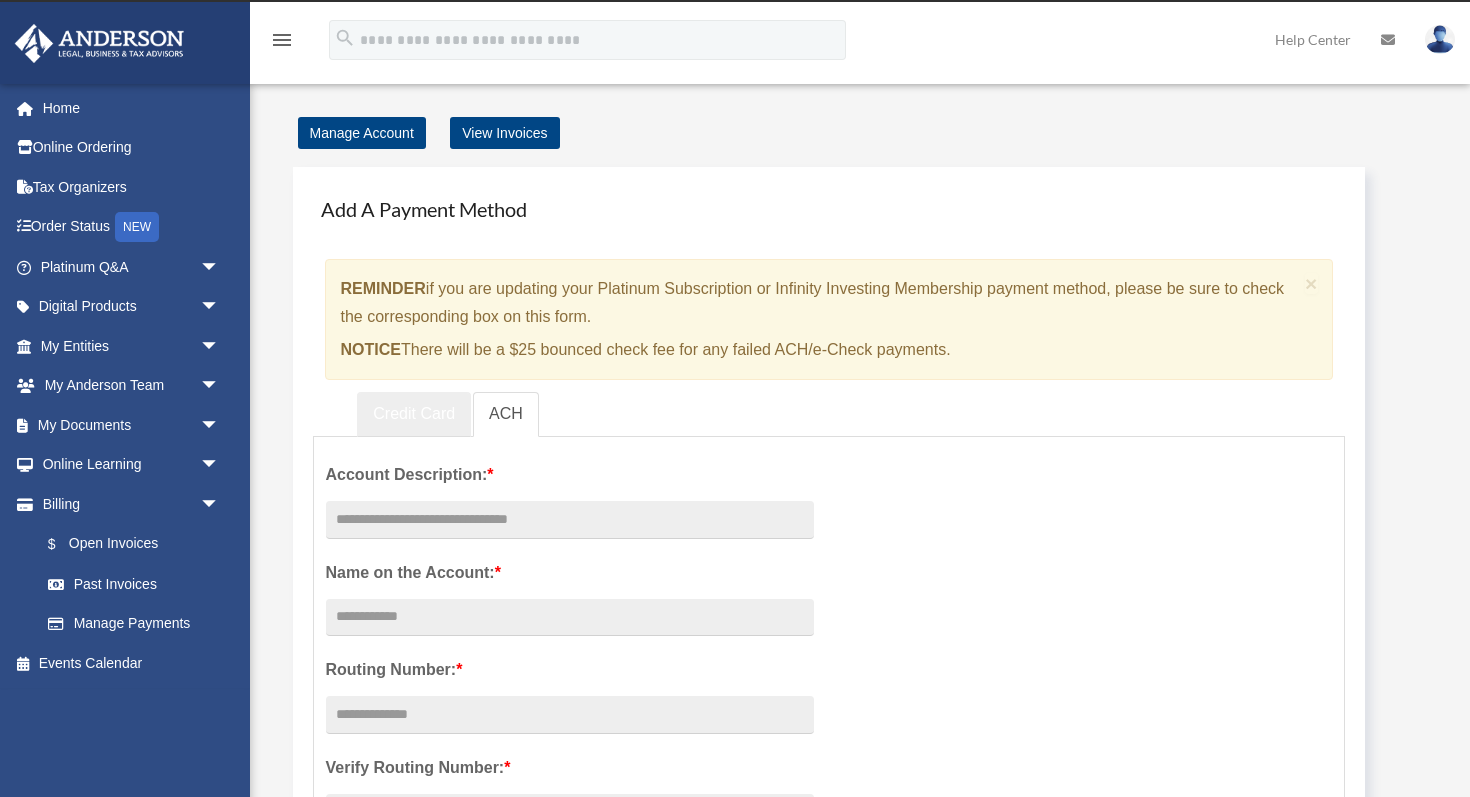 click on "Credit Card" at bounding box center [414, 414] 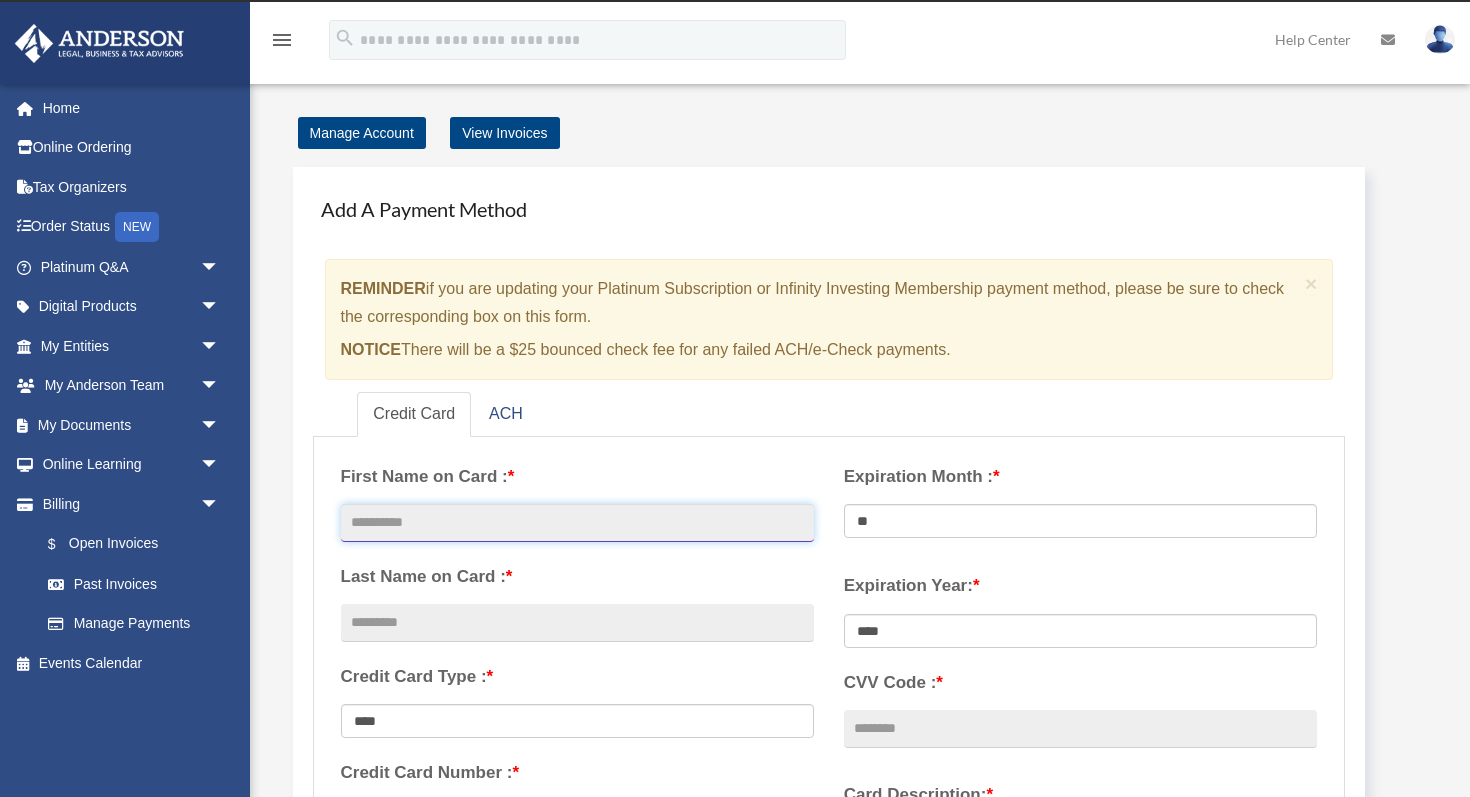 click at bounding box center (577, 523) 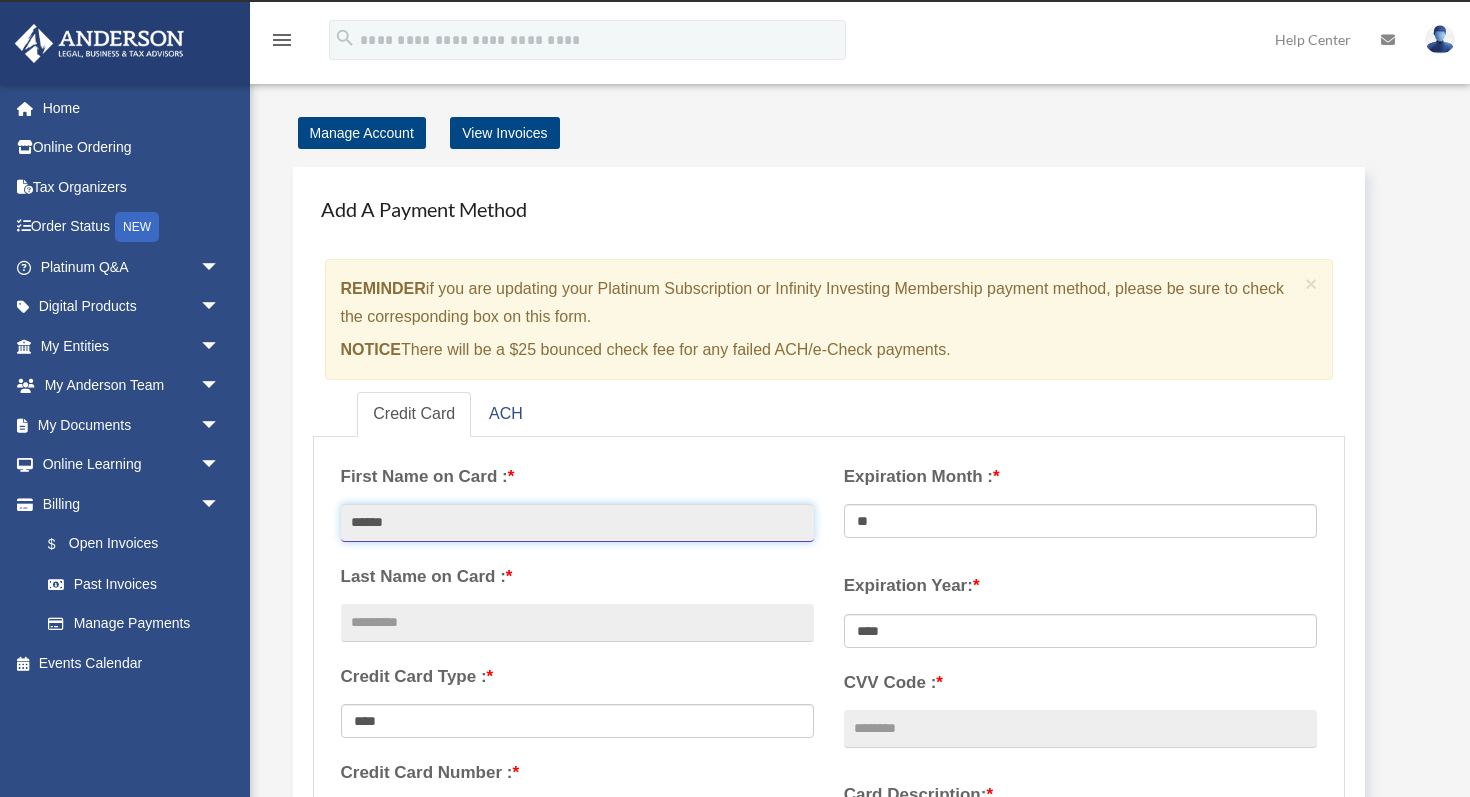type on "******" 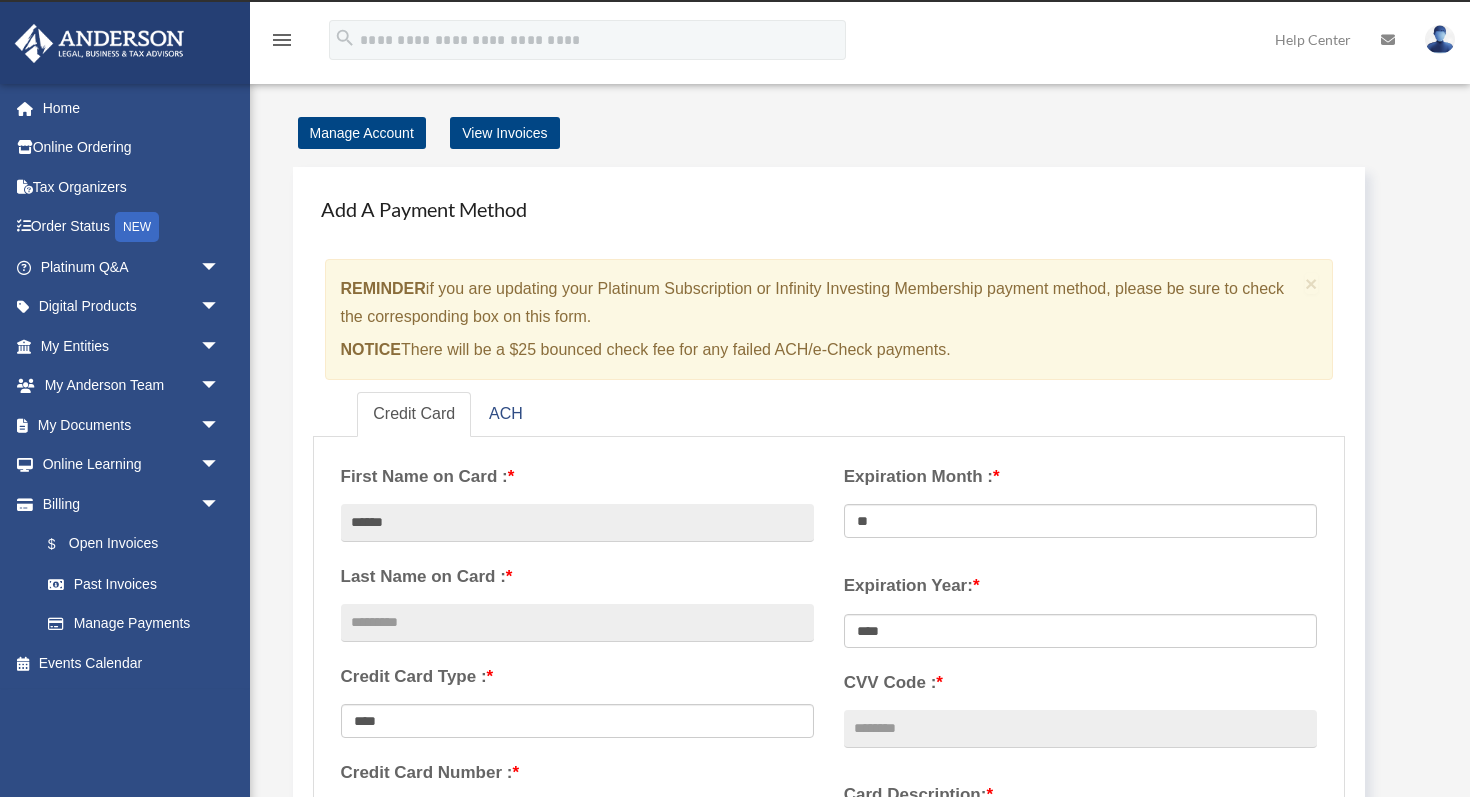 click on "**********" at bounding box center (577, 653) 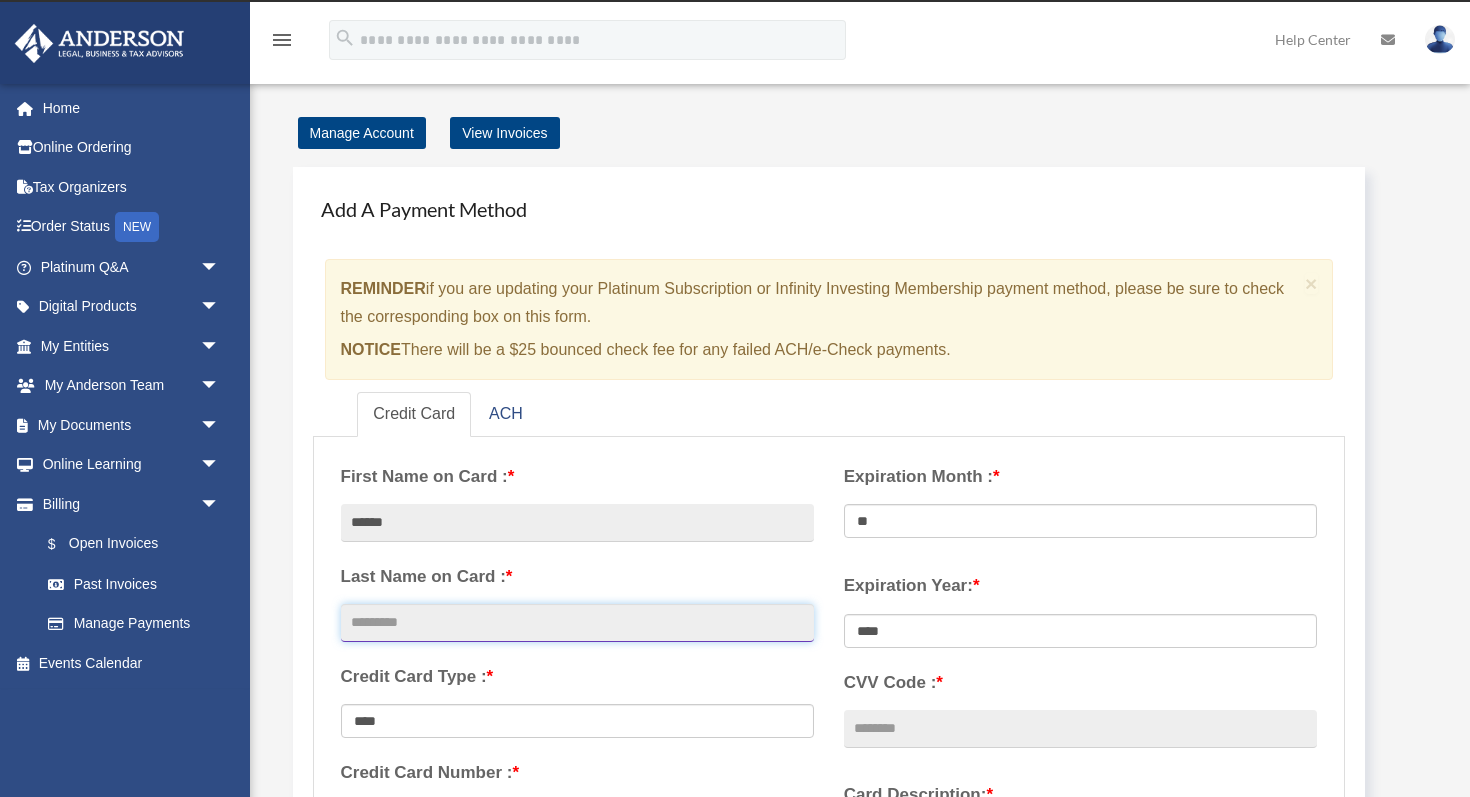 click at bounding box center (577, 623) 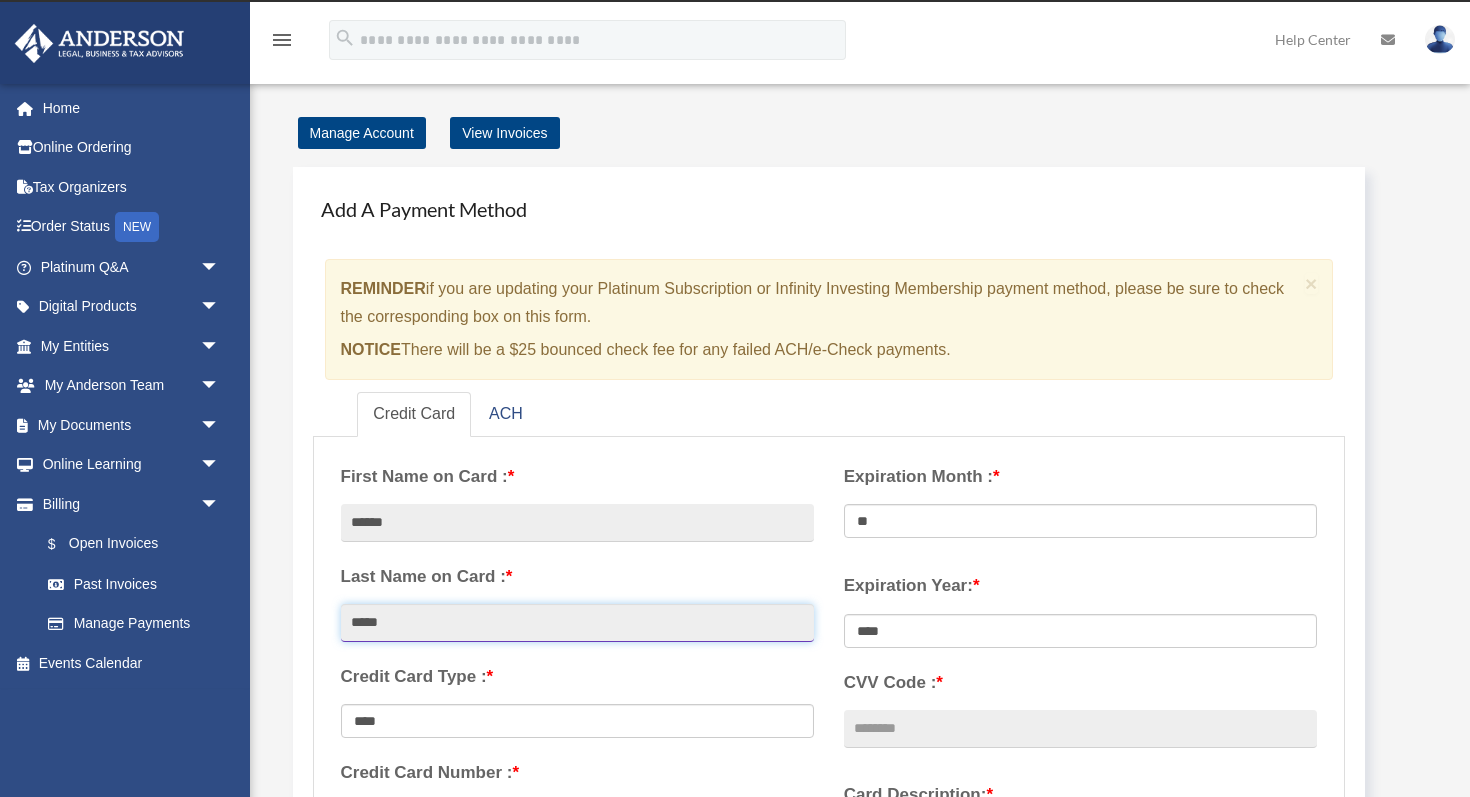 type on "*****" 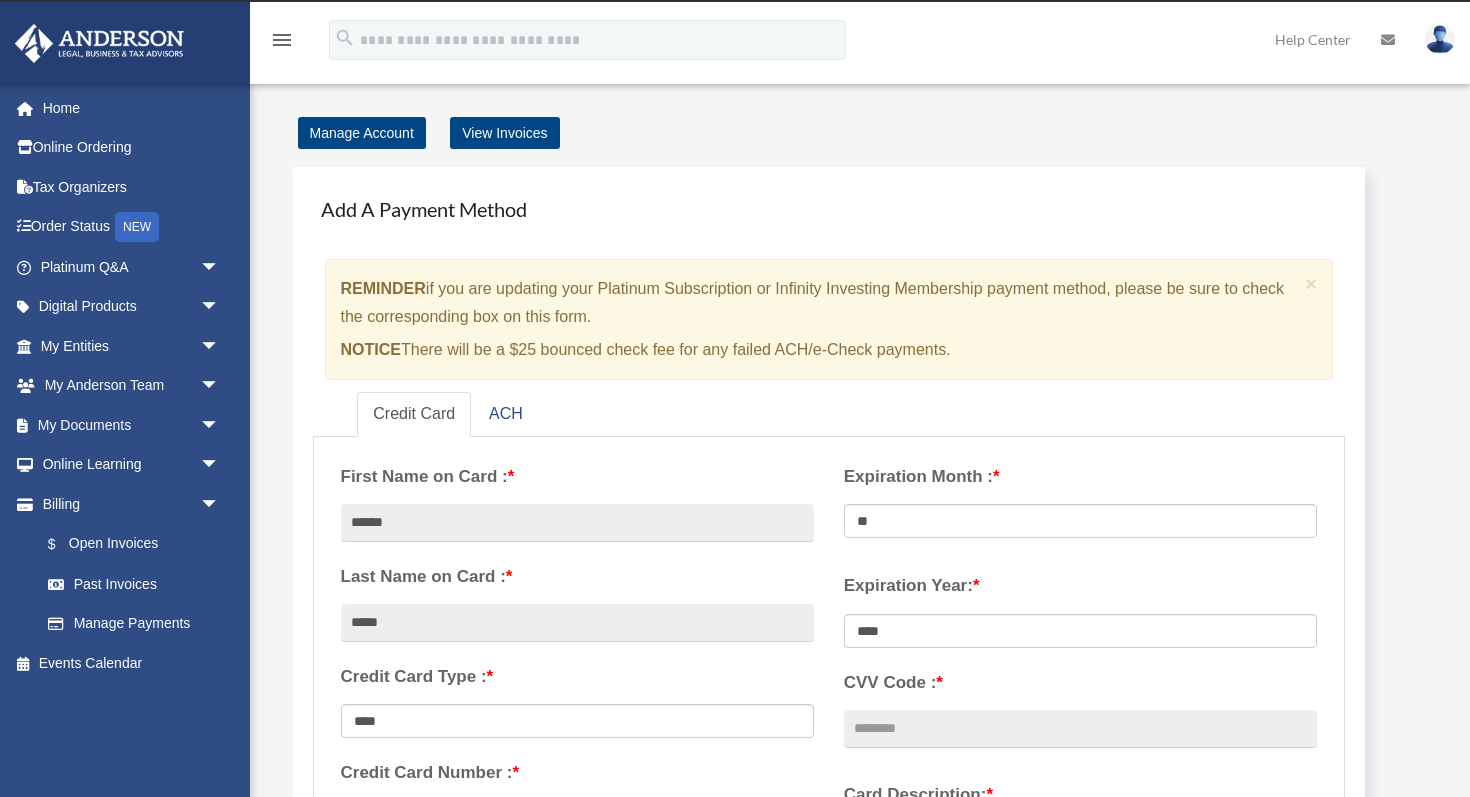 click on "Credit Card Type : *" at bounding box center (577, 677) 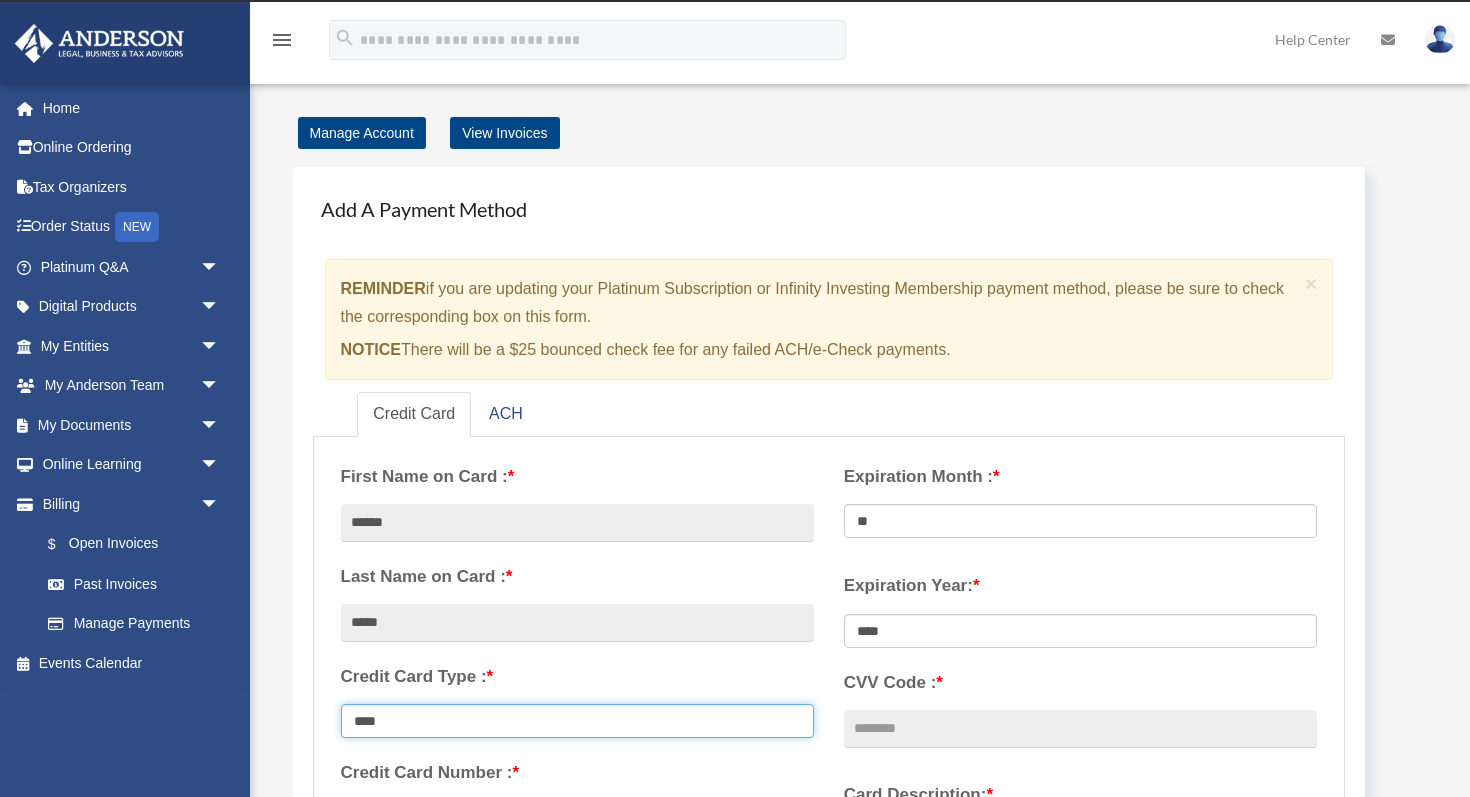 click on "**********" at bounding box center [577, 721] 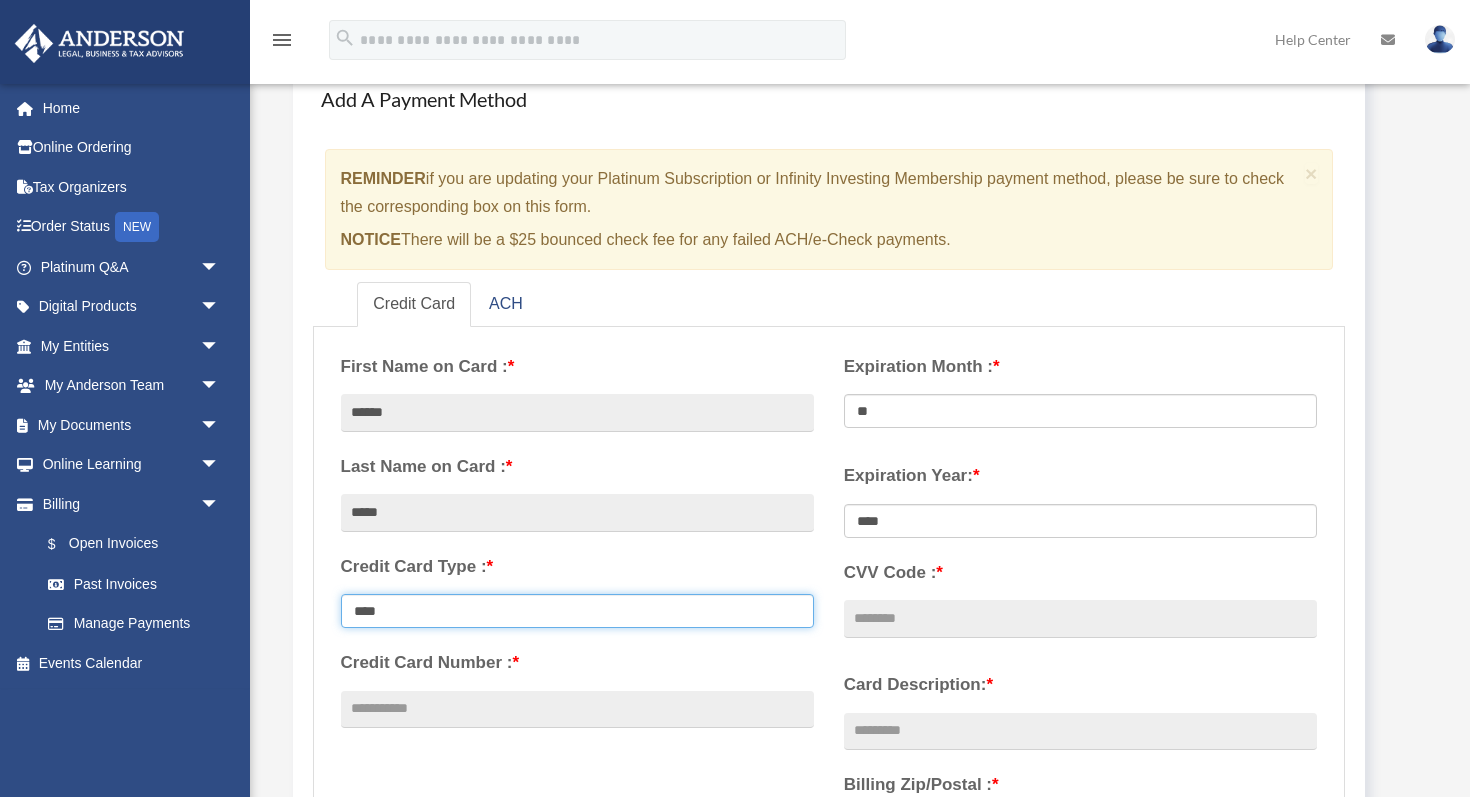 scroll, scrollTop: 137, scrollLeft: 0, axis: vertical 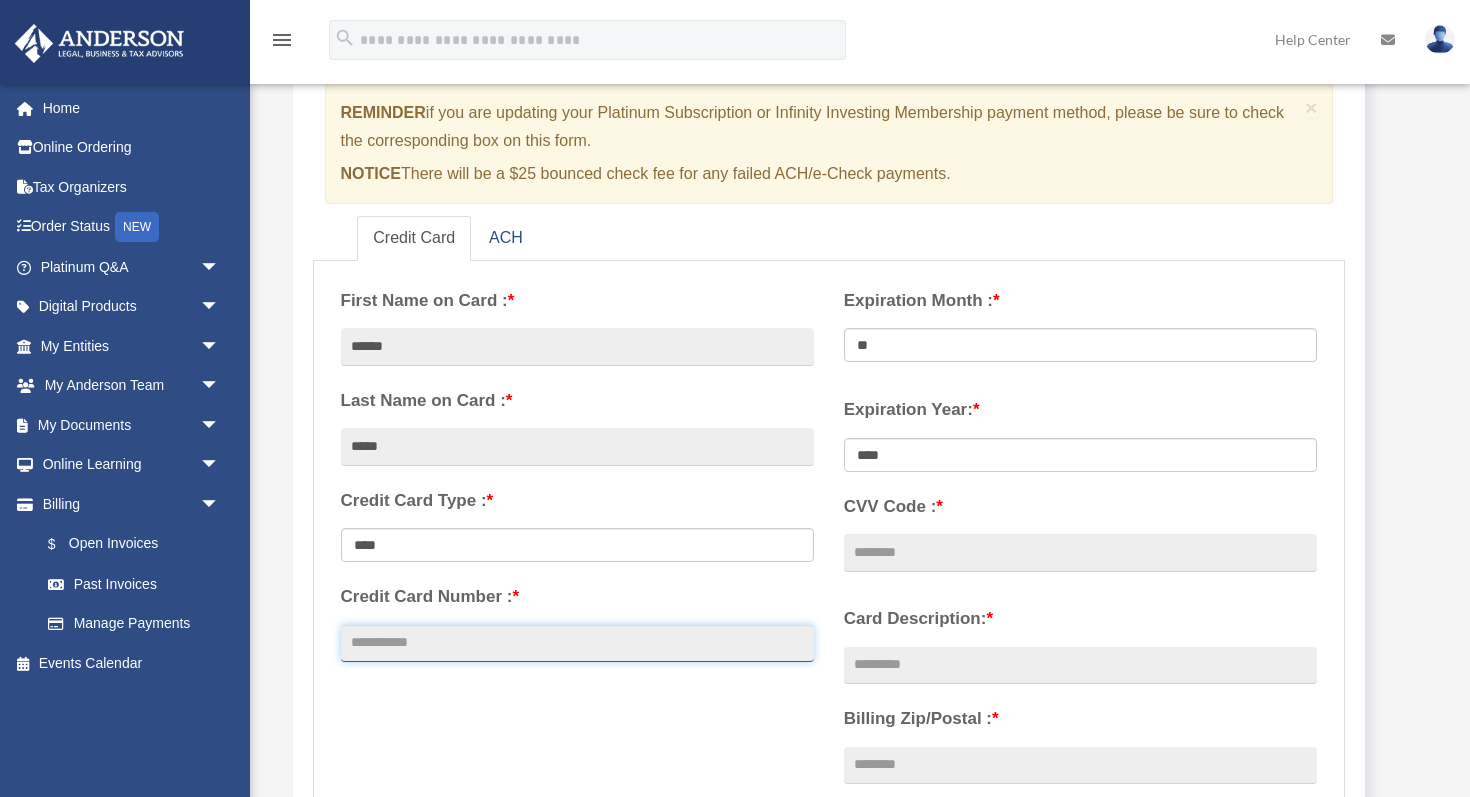 click on "Credit Card Number : *" at bounding box center (577, 644) 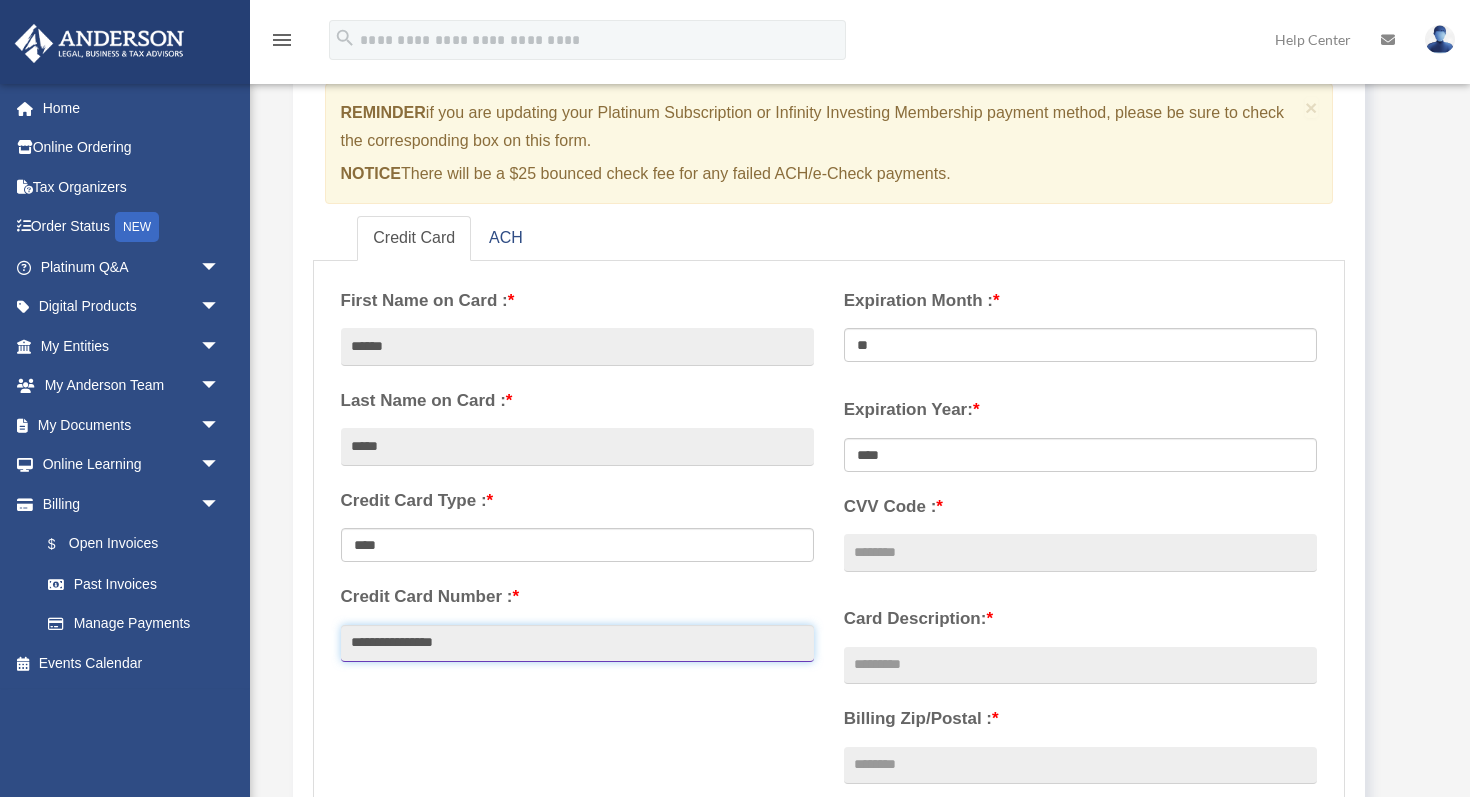 type on "**********" 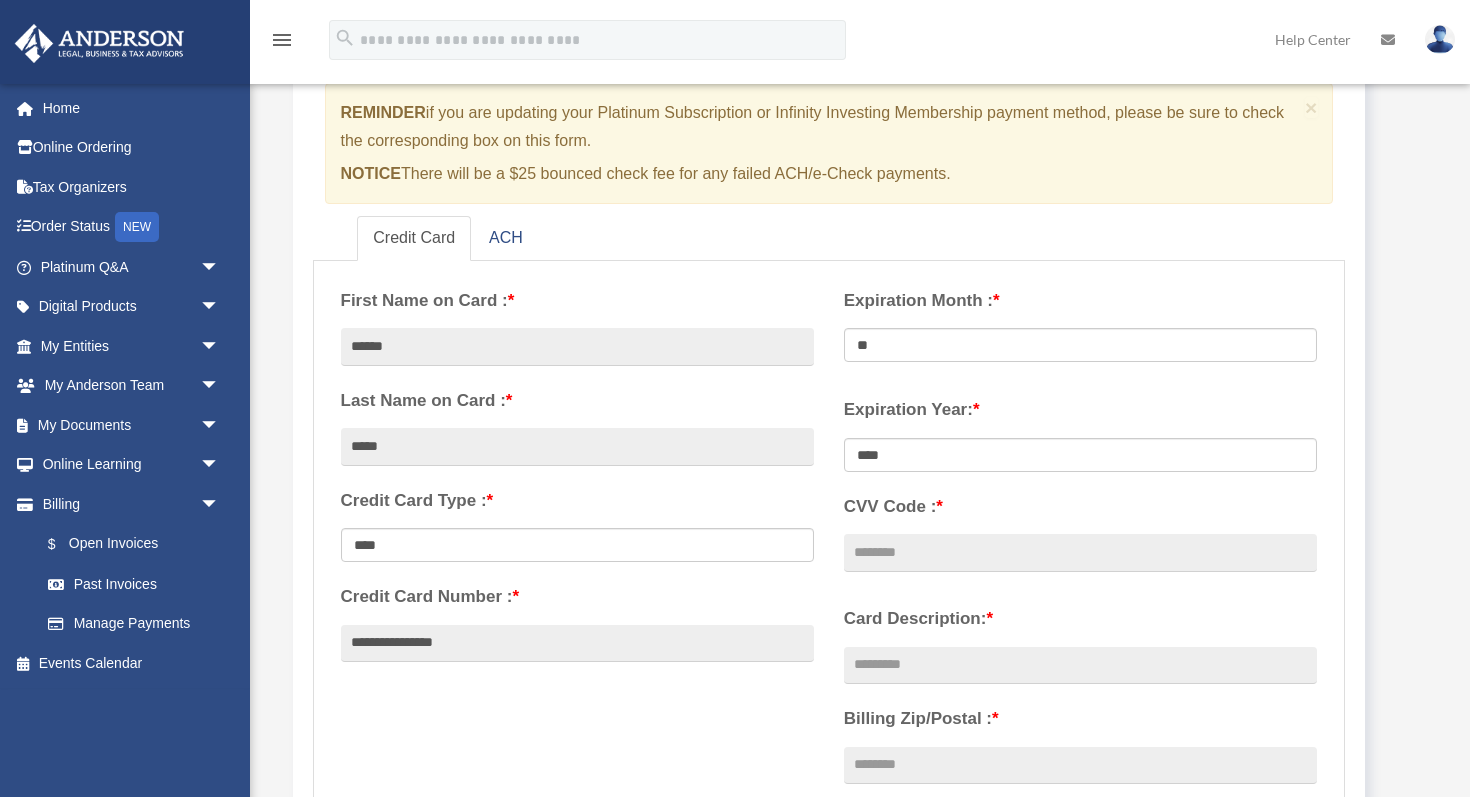 click on "**********" at bounding box center (829, 607) 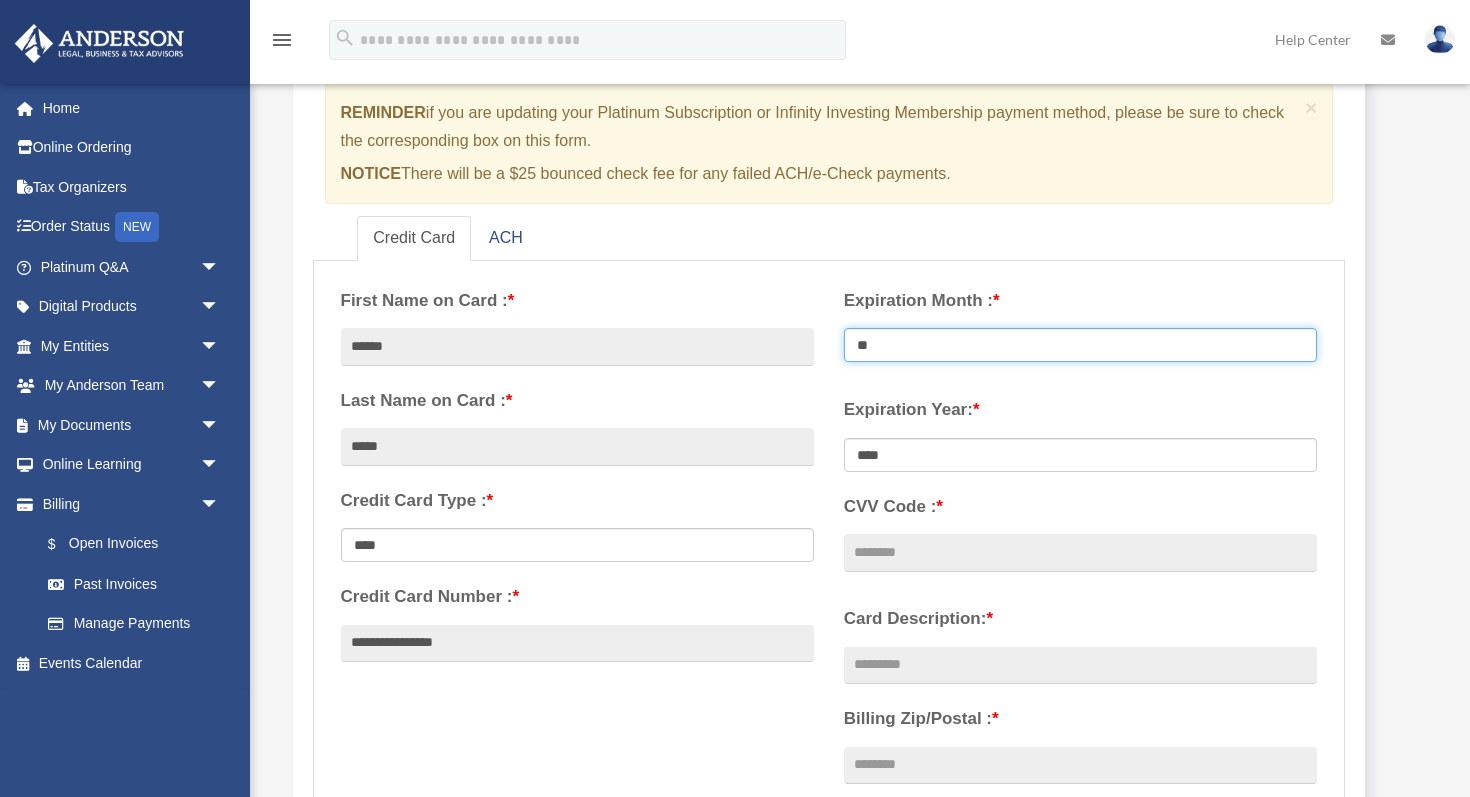 click on "**
**
**
**
**
**
**
** ** ** ** **" at bounding box center [1080, 345] 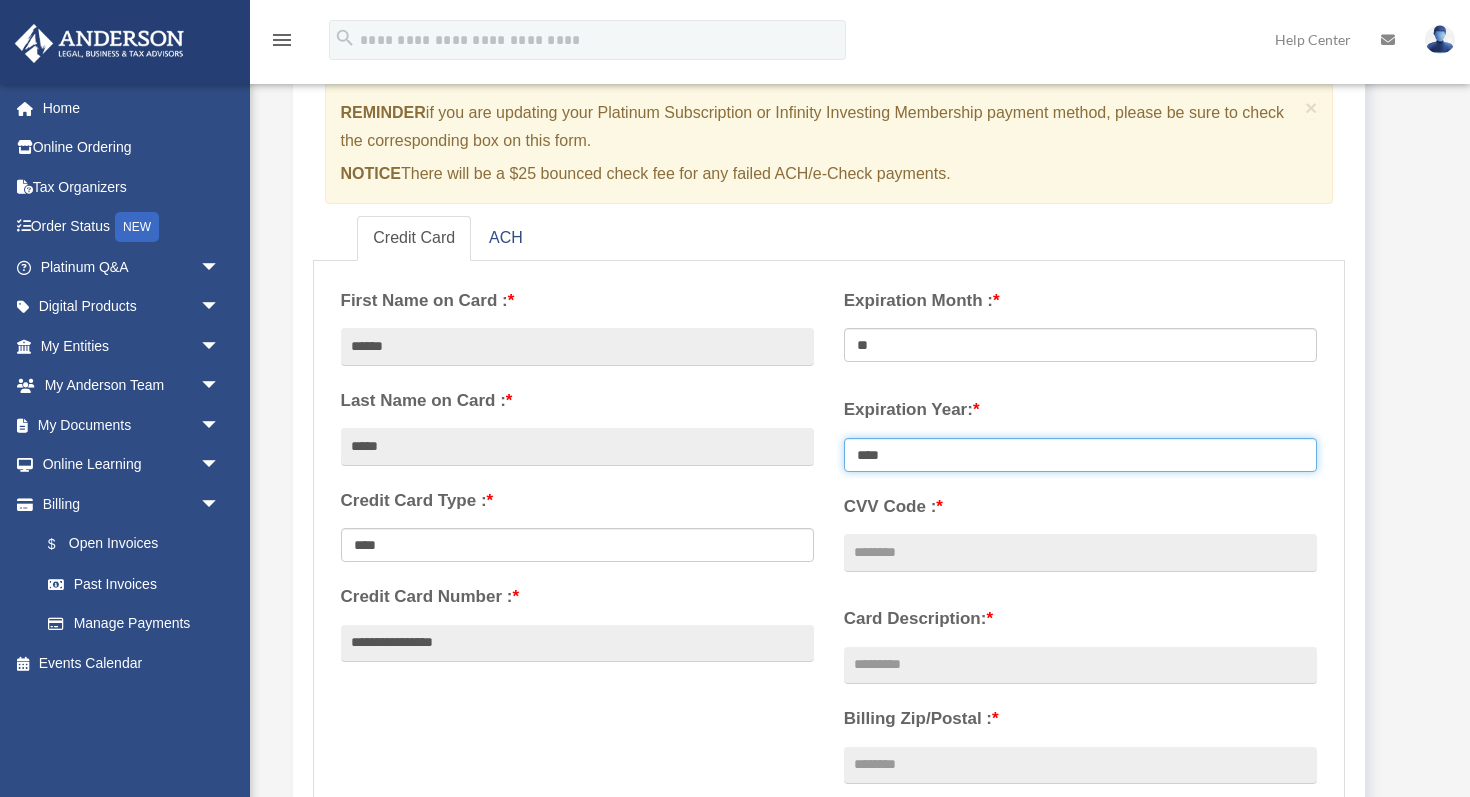 click on "****
****
****
****
****
****
****
**** ****" at bounding box center (1080, 455) 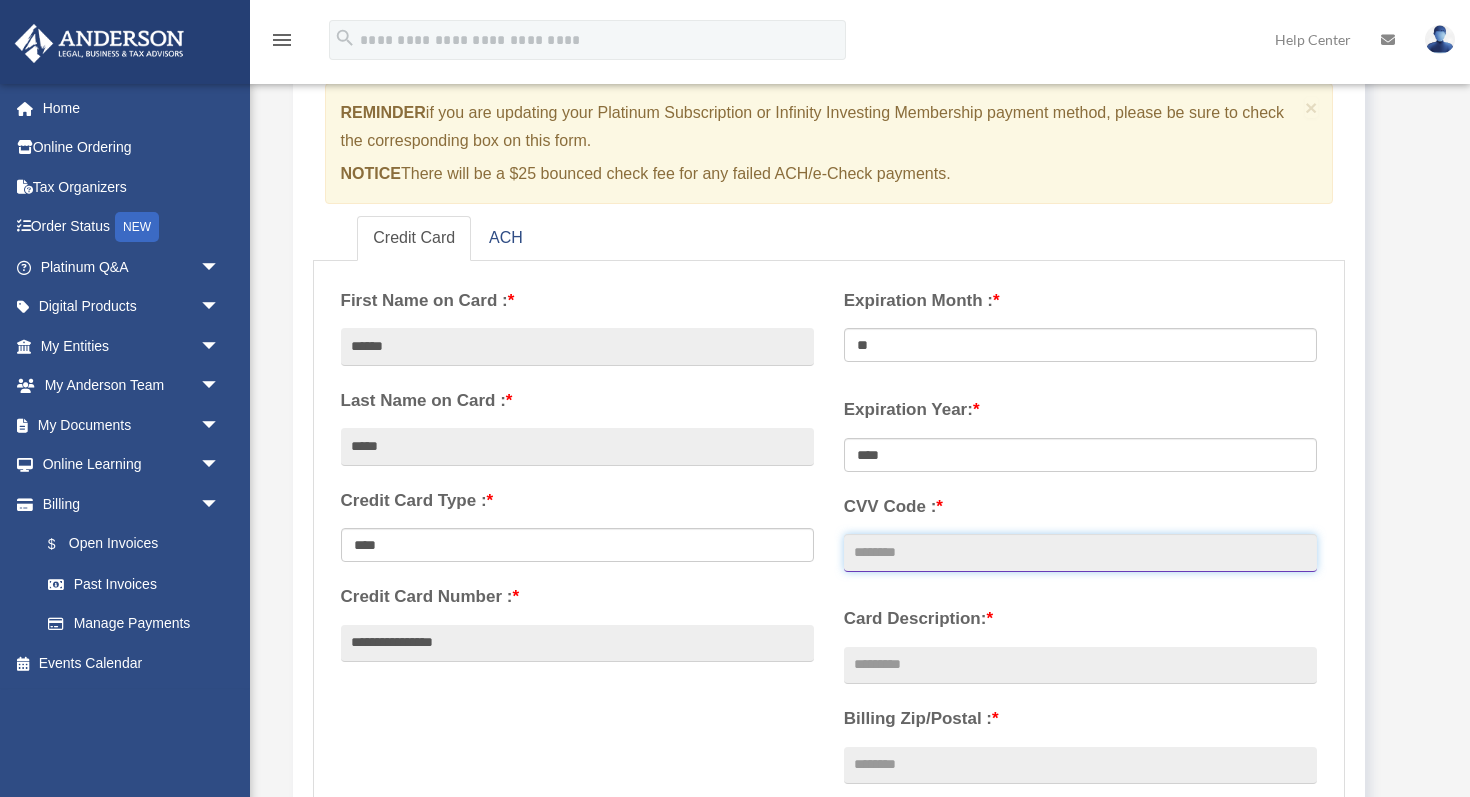 click on "CVV Code : *" at bounding box center (1080, 553) 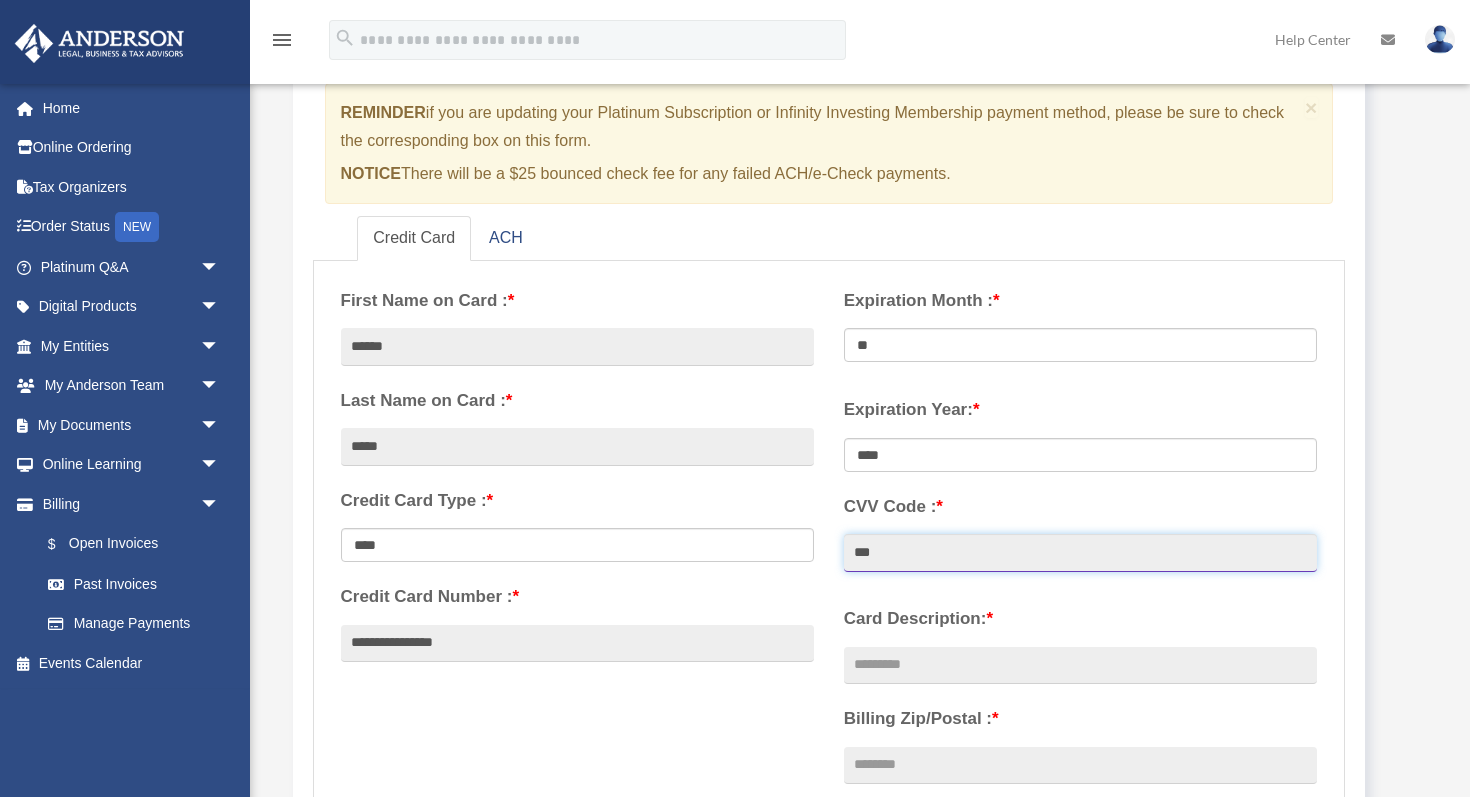 type on "***" 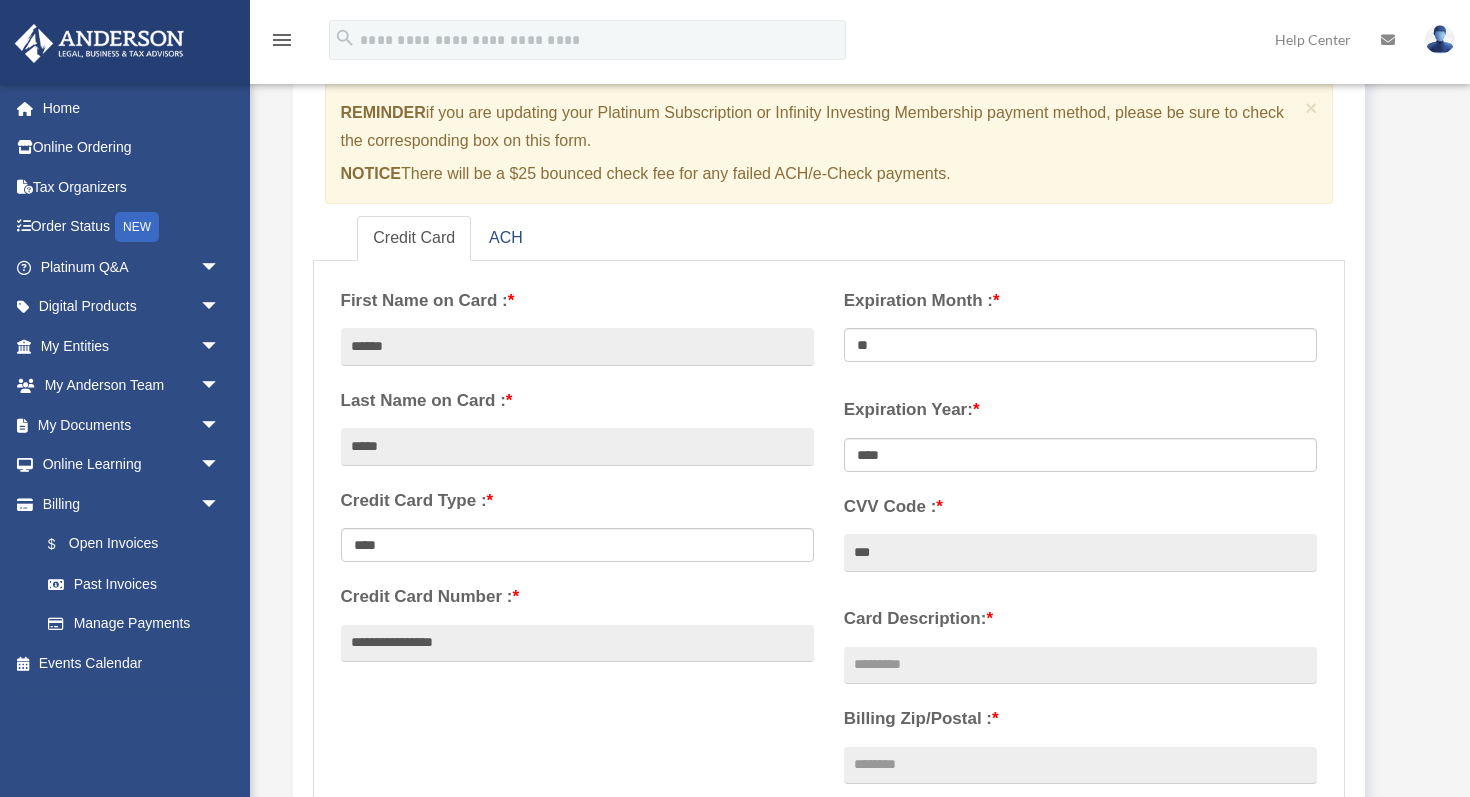 click on "**********" at bounding box center (829, 607) 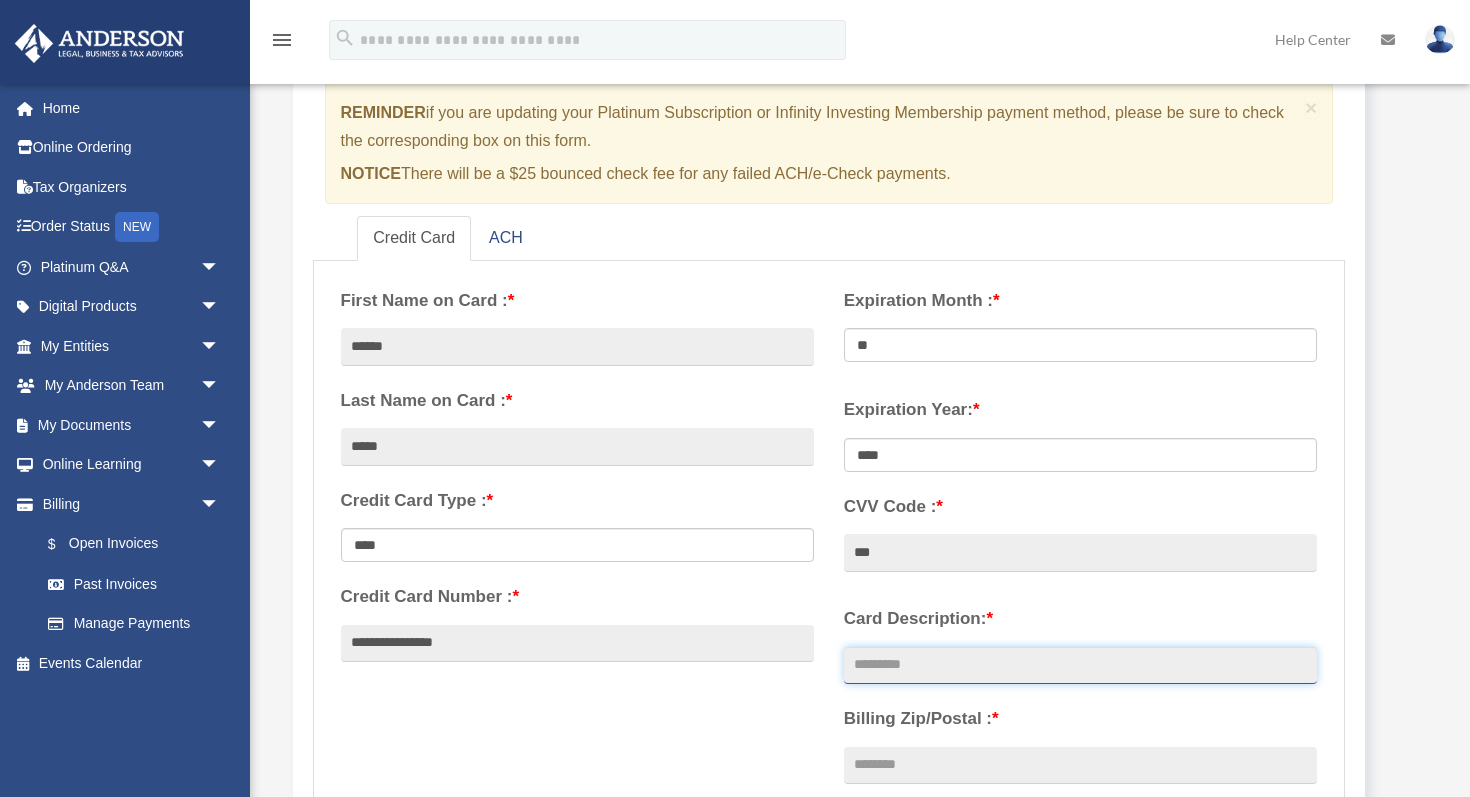 click on "Card Description: *" at bounding box center [1080, 666] 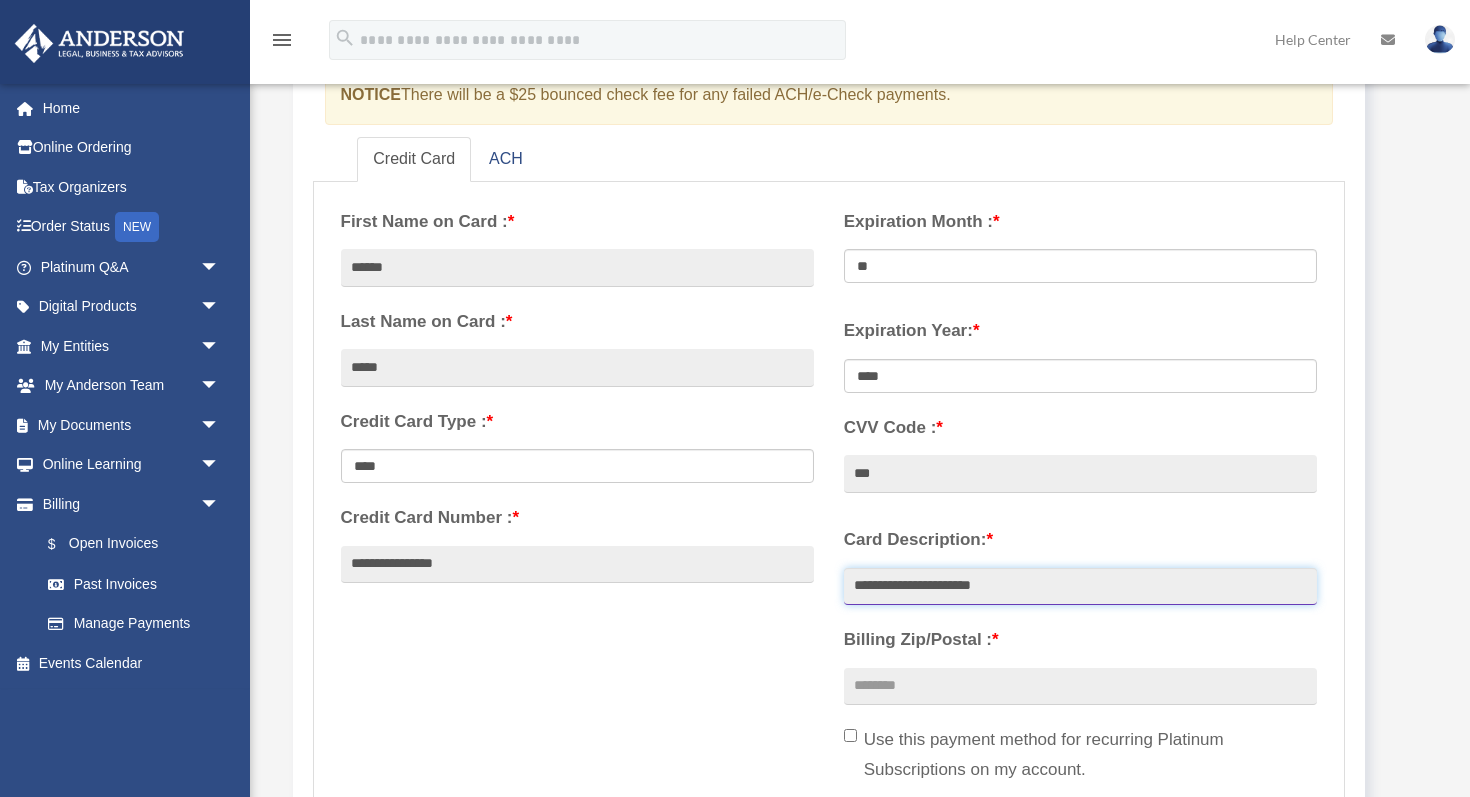 scroll, scrollTop: 307, scrollLeft: 0, axis: vertical 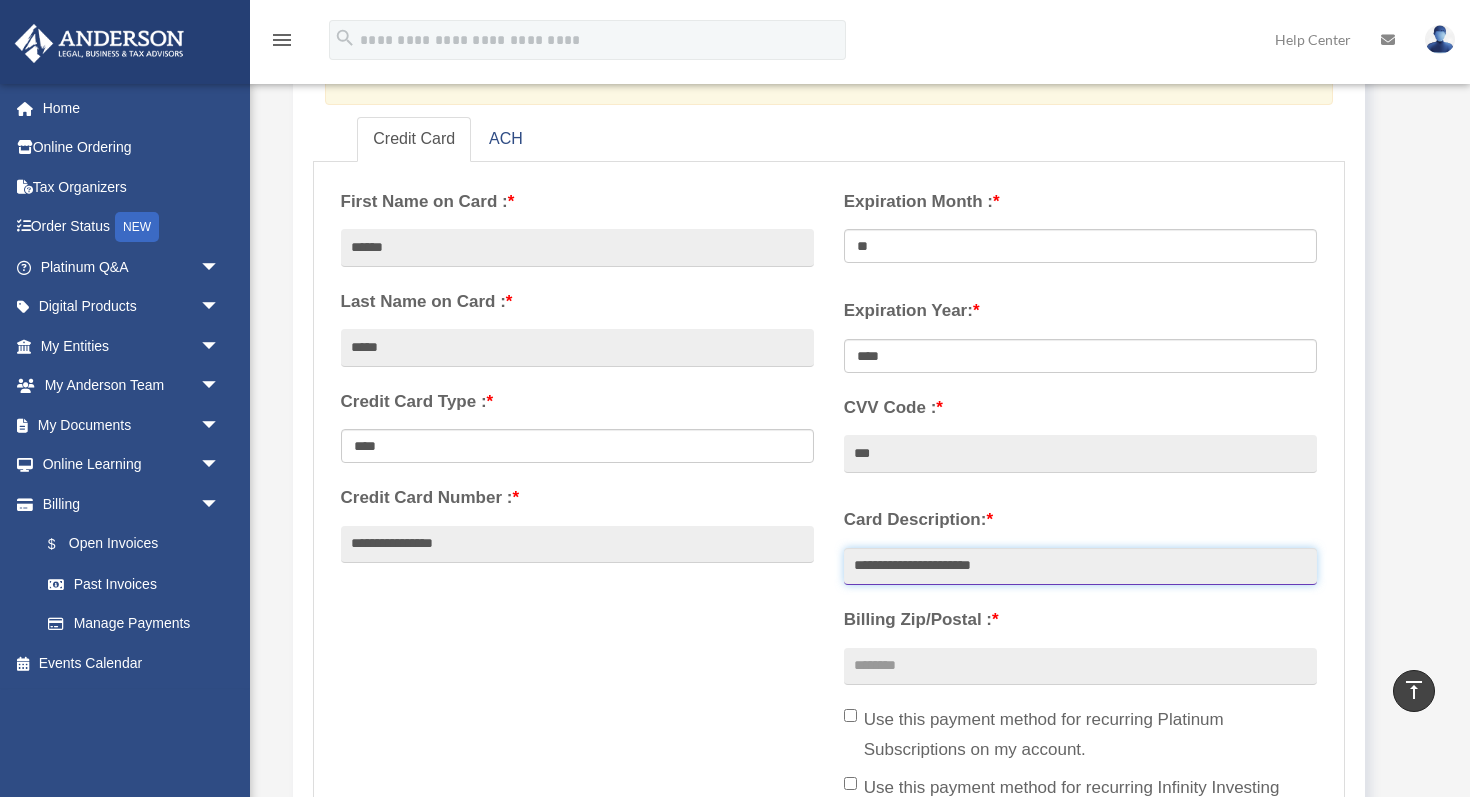 type on "**********" 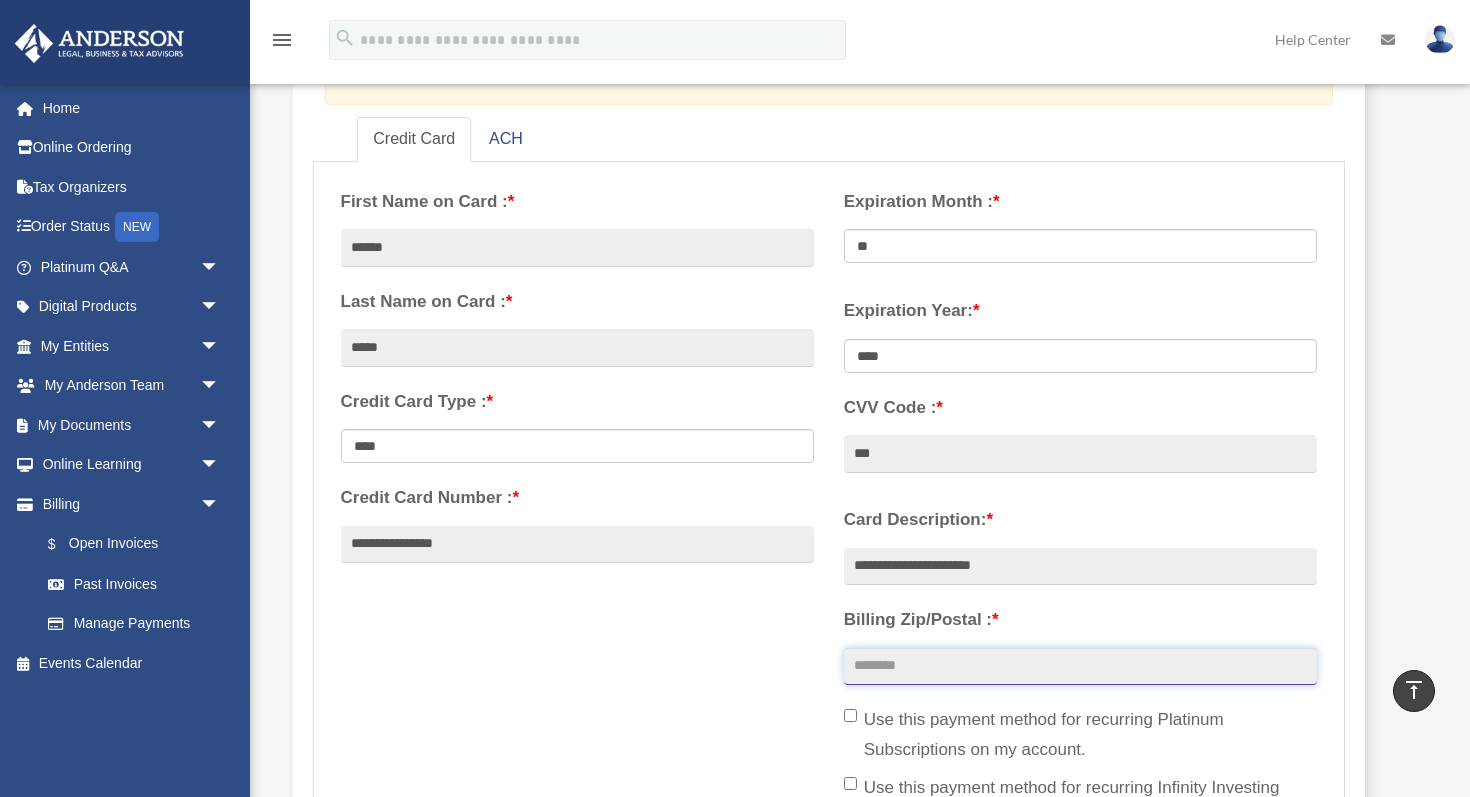 click on "Billing Zip/Postal : *" at bounding box center [1080, 667] 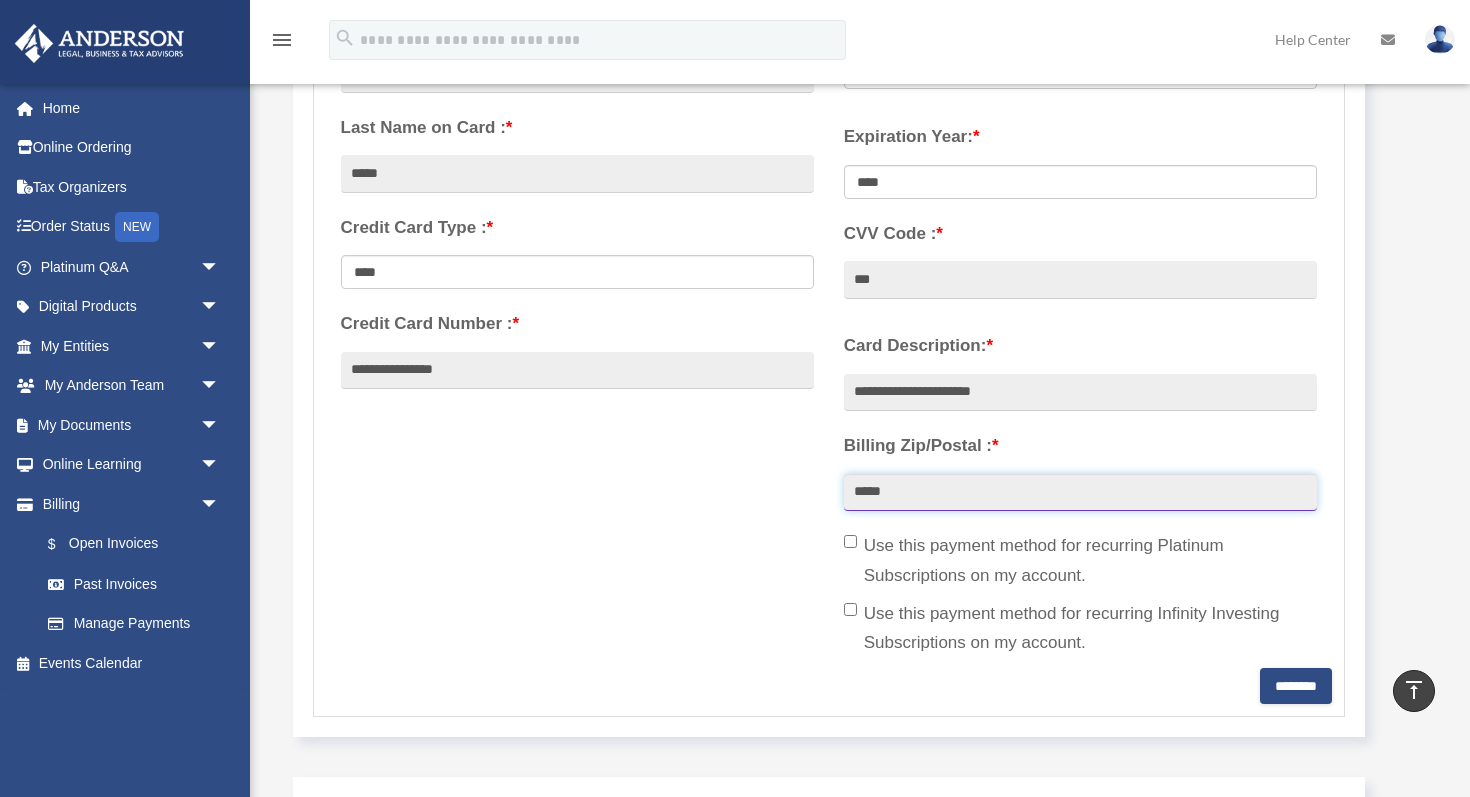 scroll, scrollTop: 491, scrollLeft: 0, axis: vertical 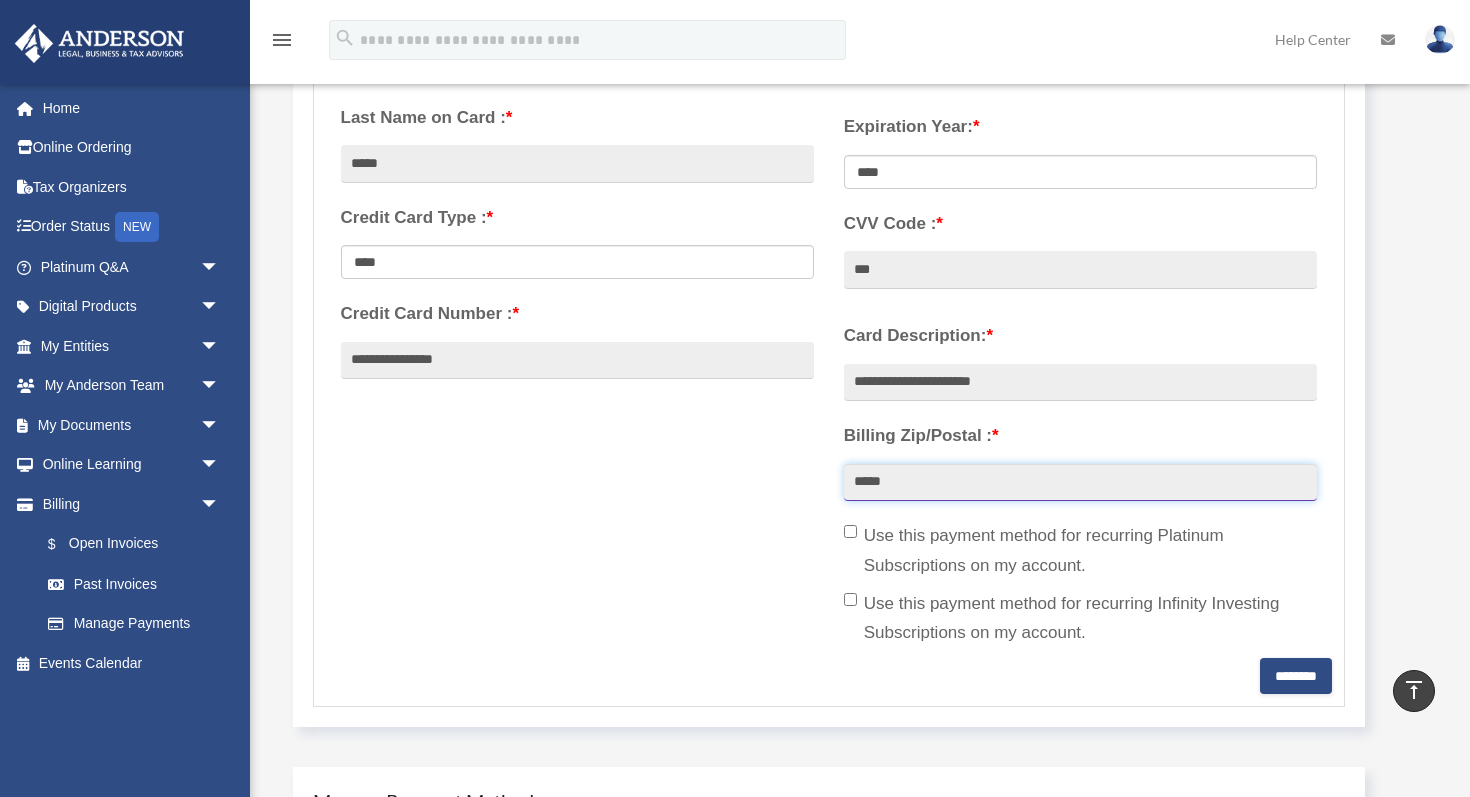 type on "*****" 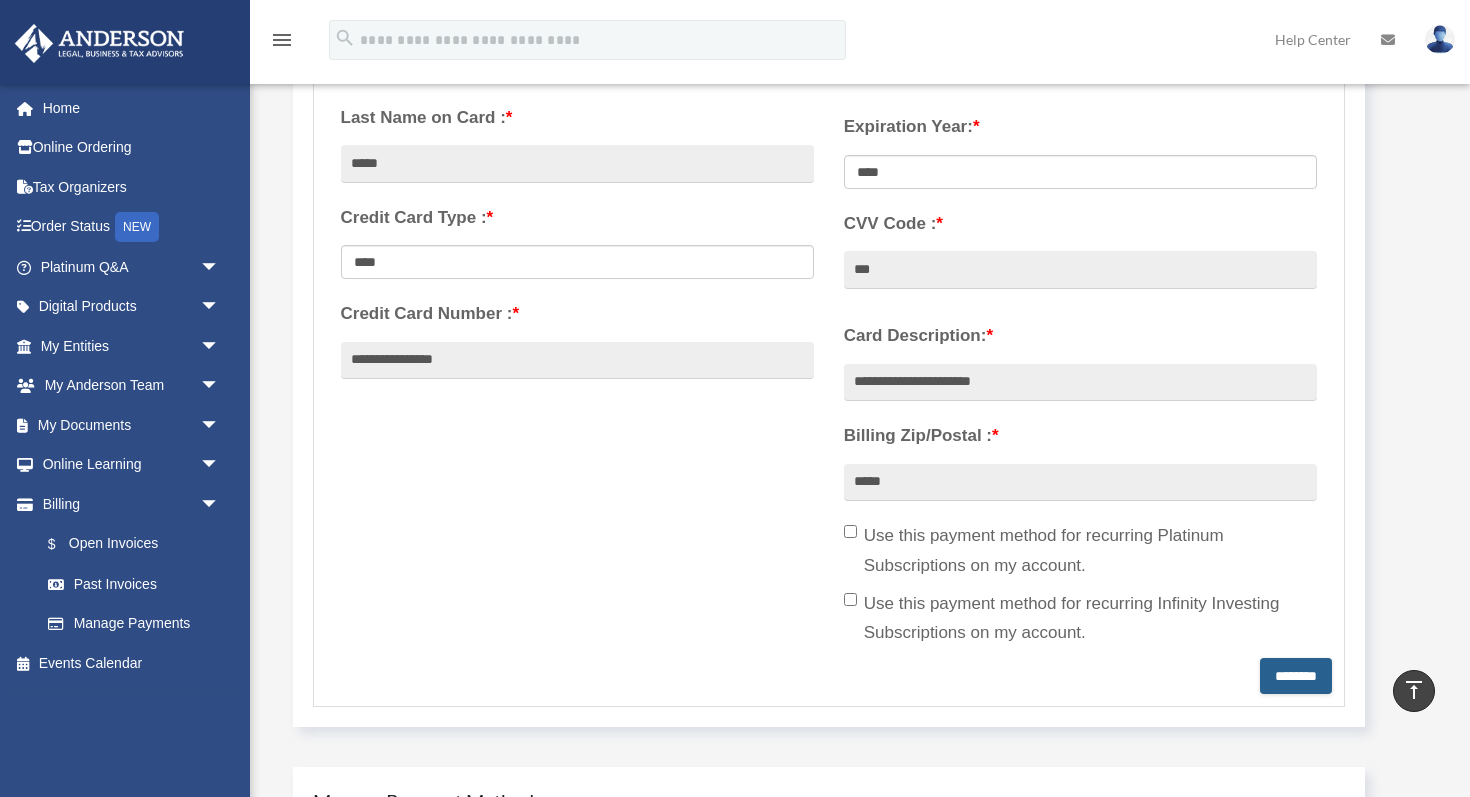 click on "********" at bounding box center (1296, 676) 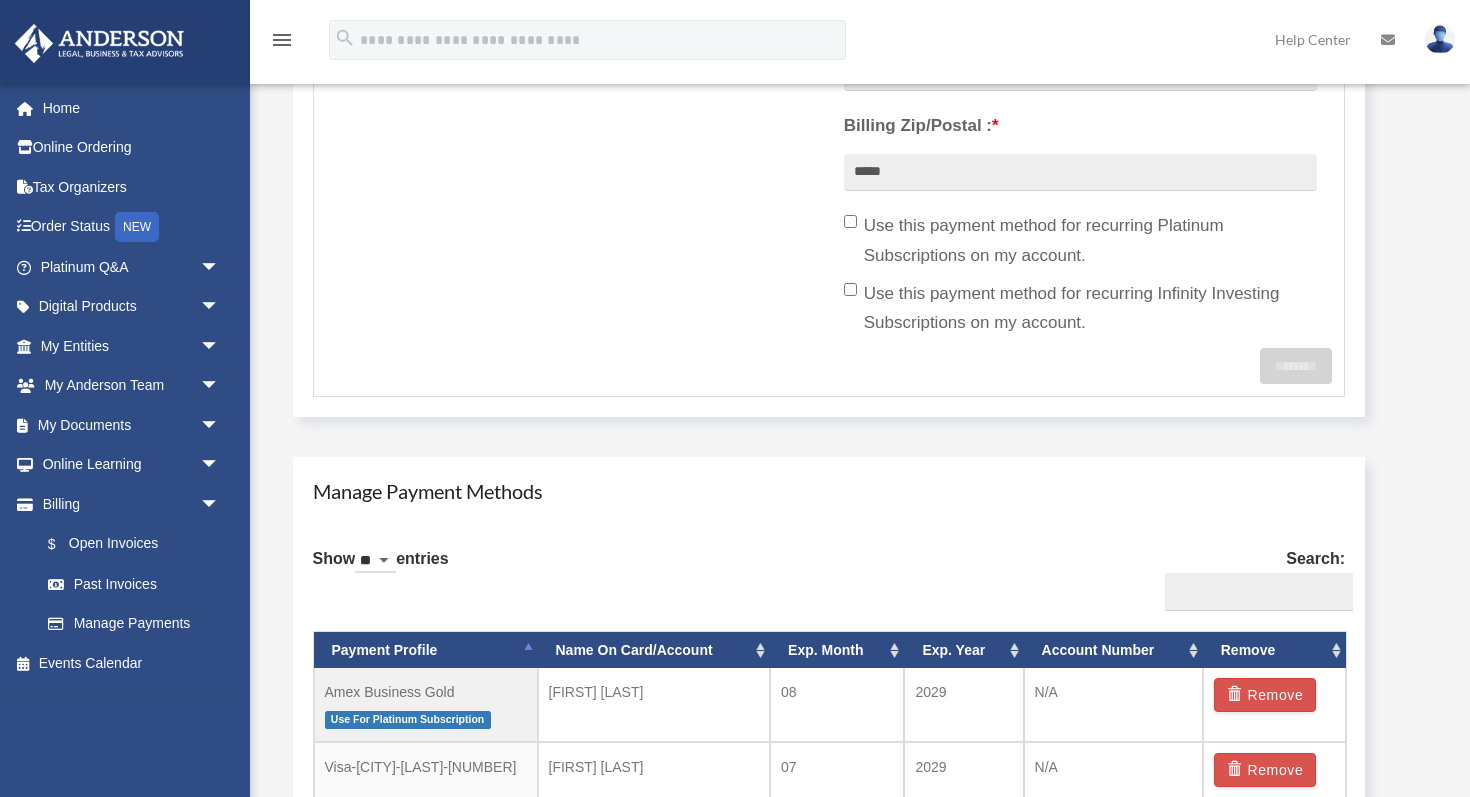 scroll, scrollTop: 859, scrollLeft: 0, axis: vertical 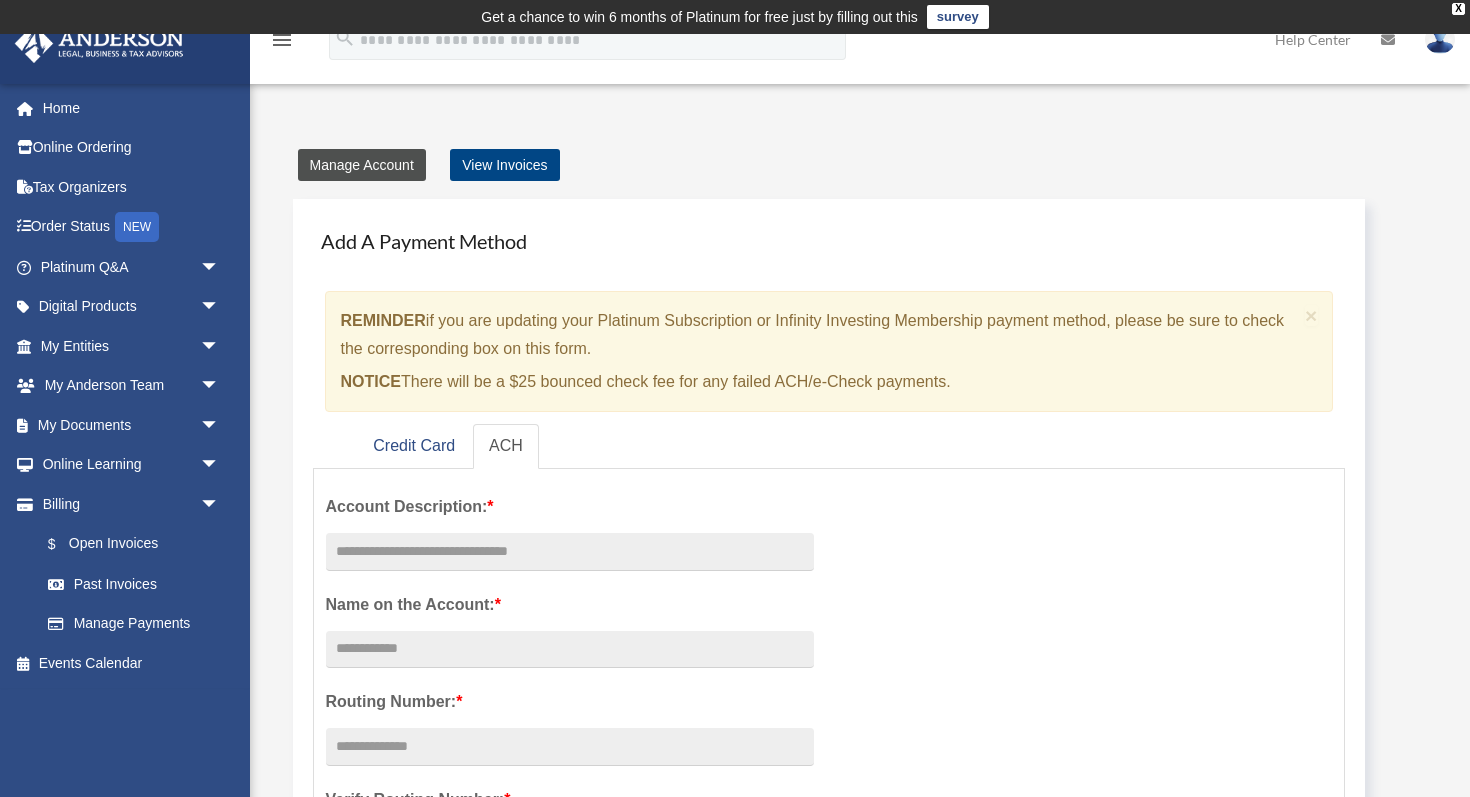 click on "Manage Account" at bounding box center (362, 165) 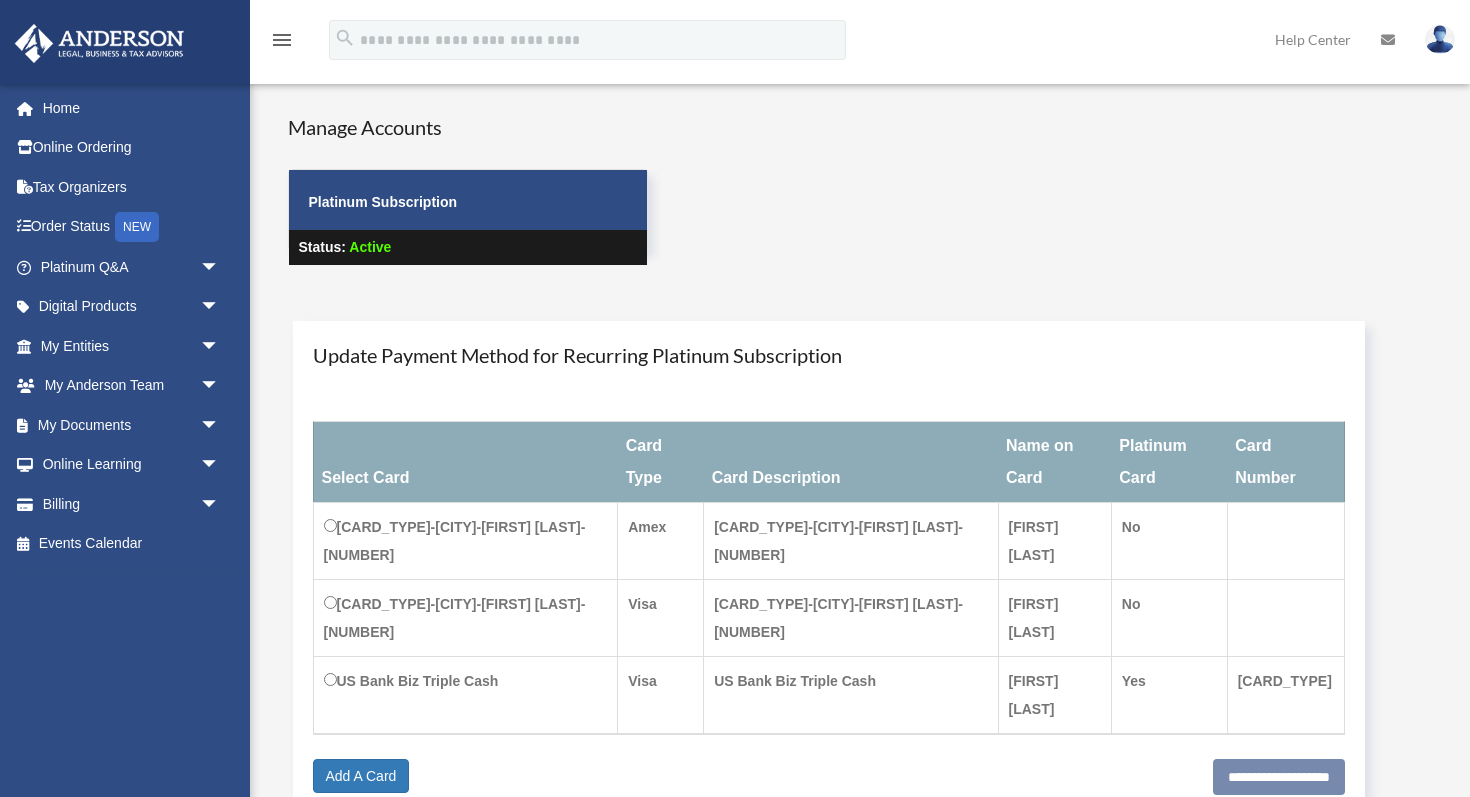 scroll, scrollTop: 0, scrollLeft: 0, axis: both 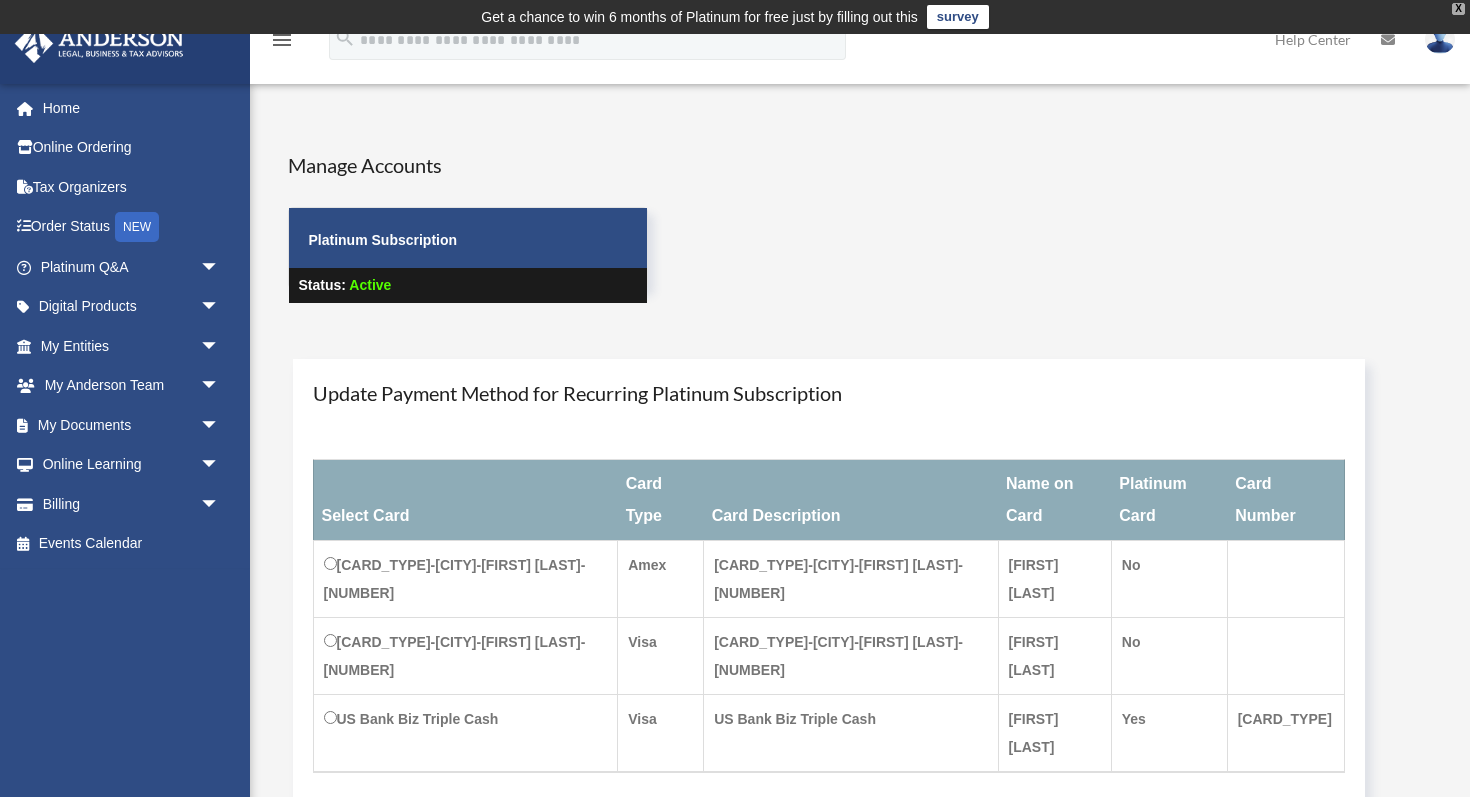 click on "X" at bounding box center (1458, 9) 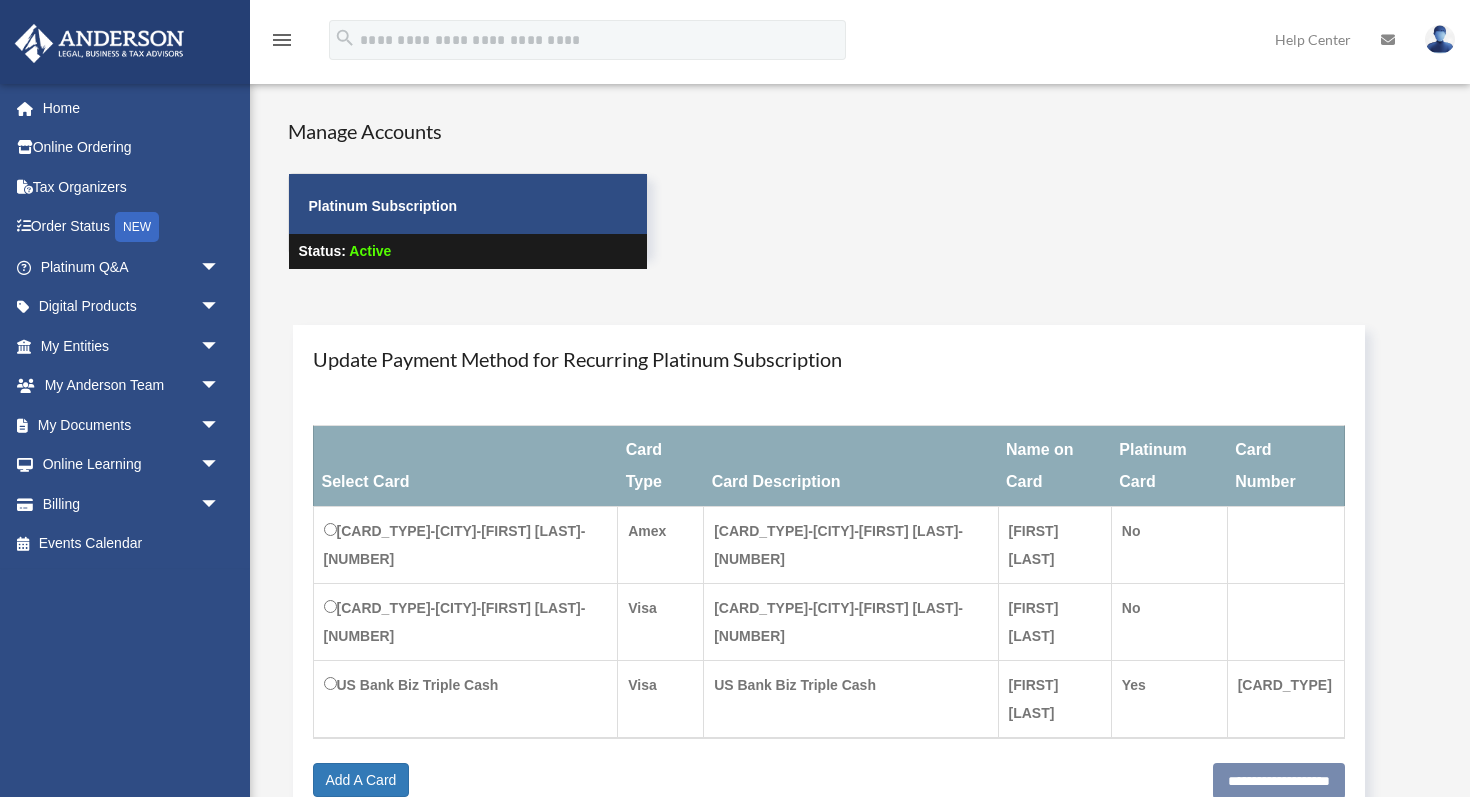 click at bounding box center [1440, 39] 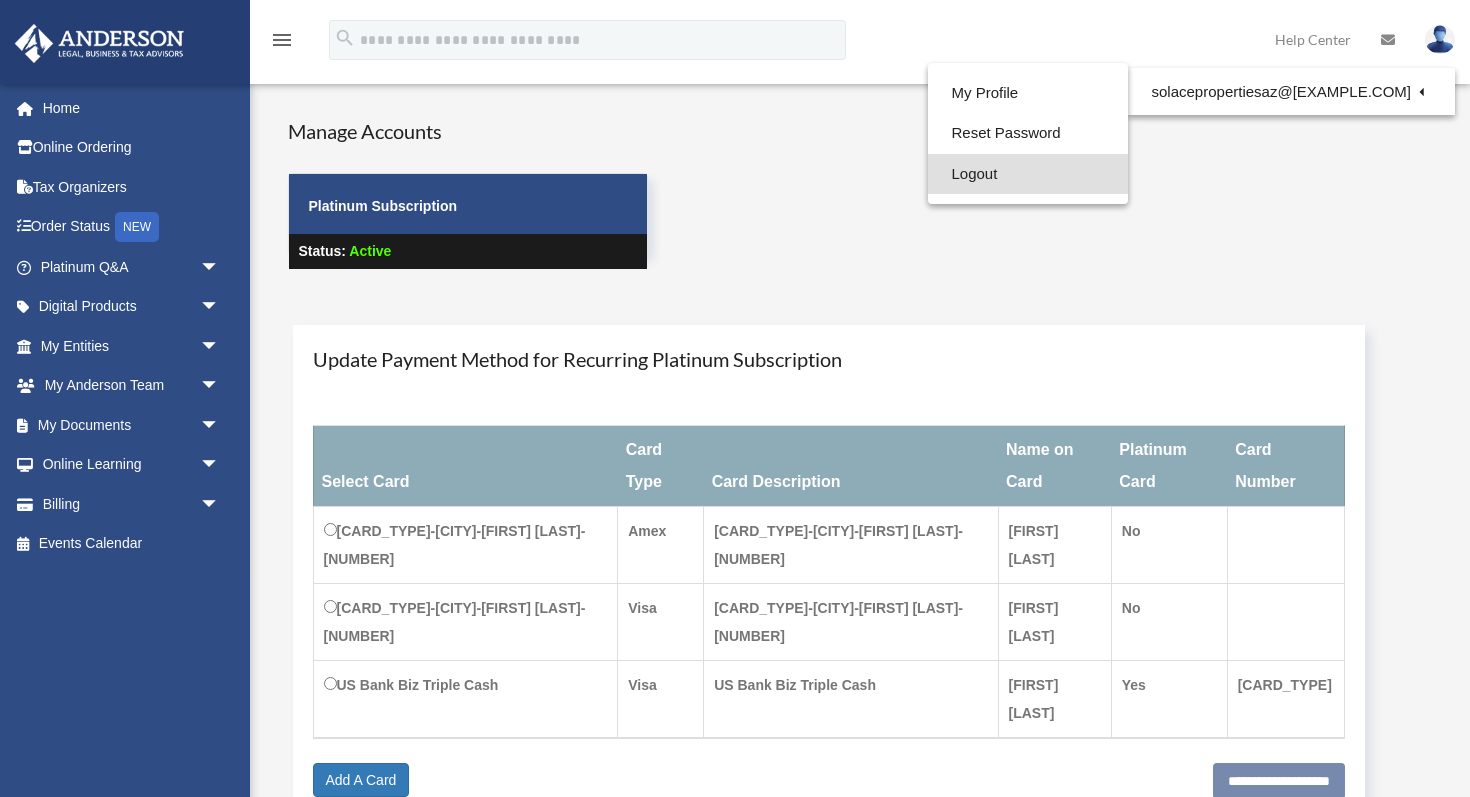 click on "Logout" at bounding box center (1028, 174) 